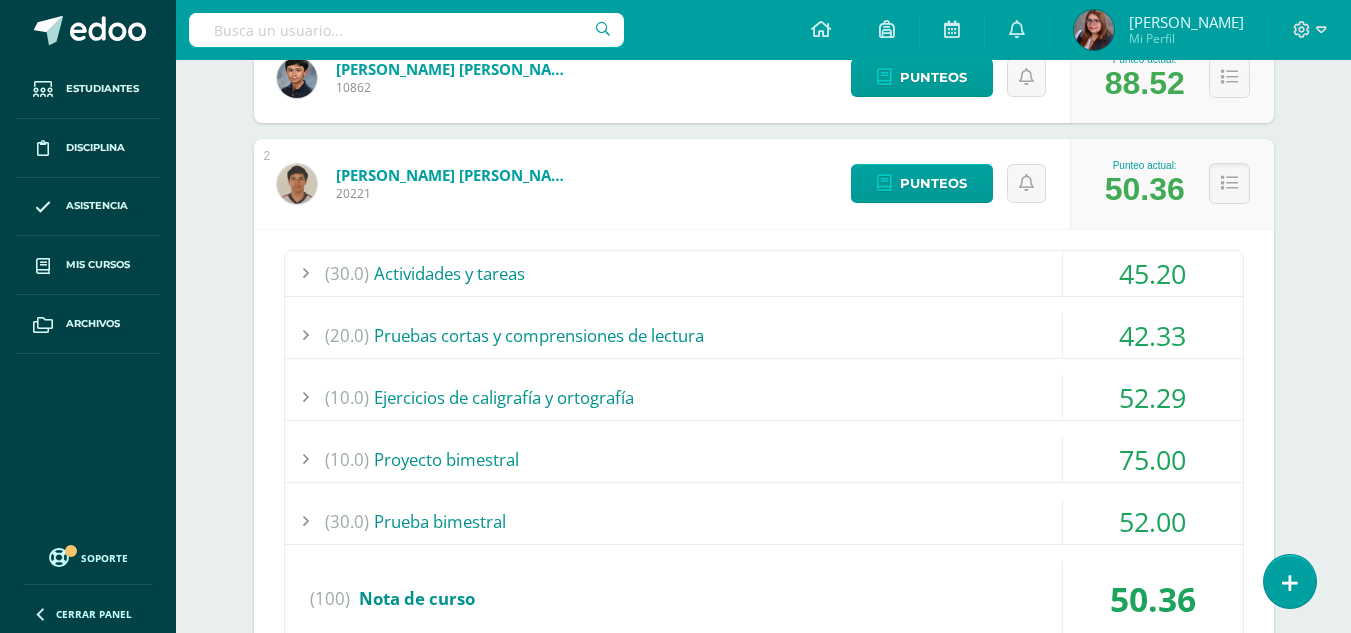 scroll, scrollTop: 0, scrollLeft: 0, axis: both 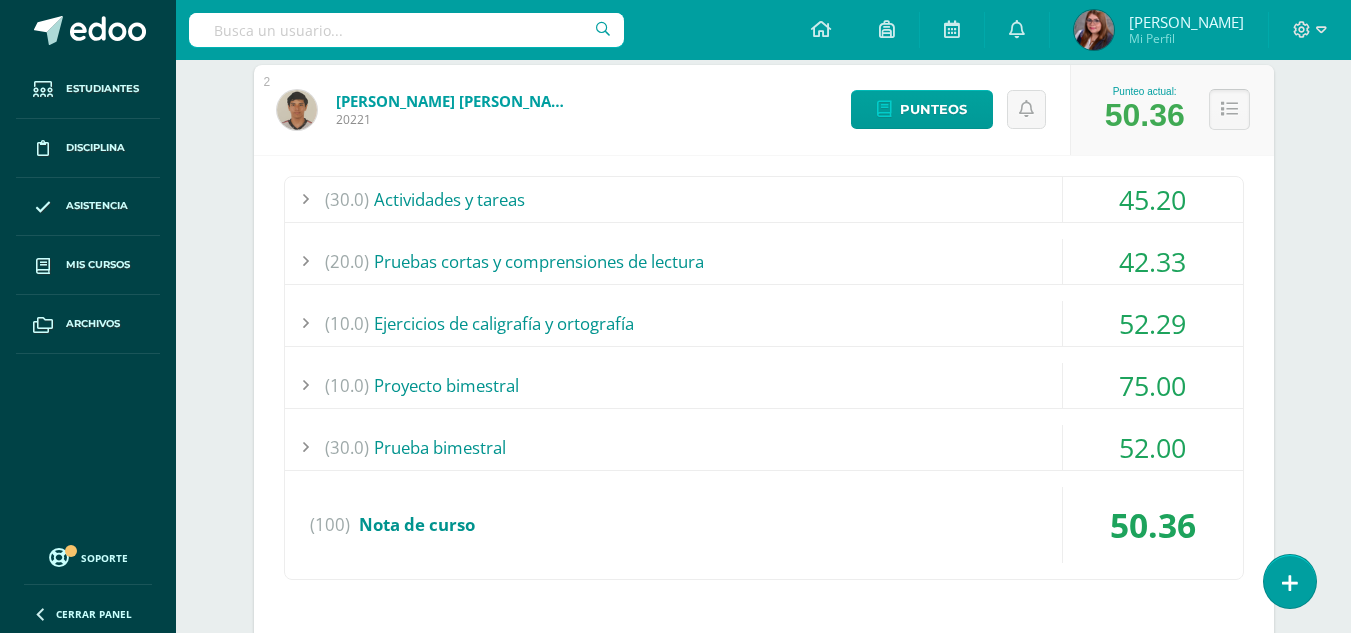 click at bounding box center (1229, 109) 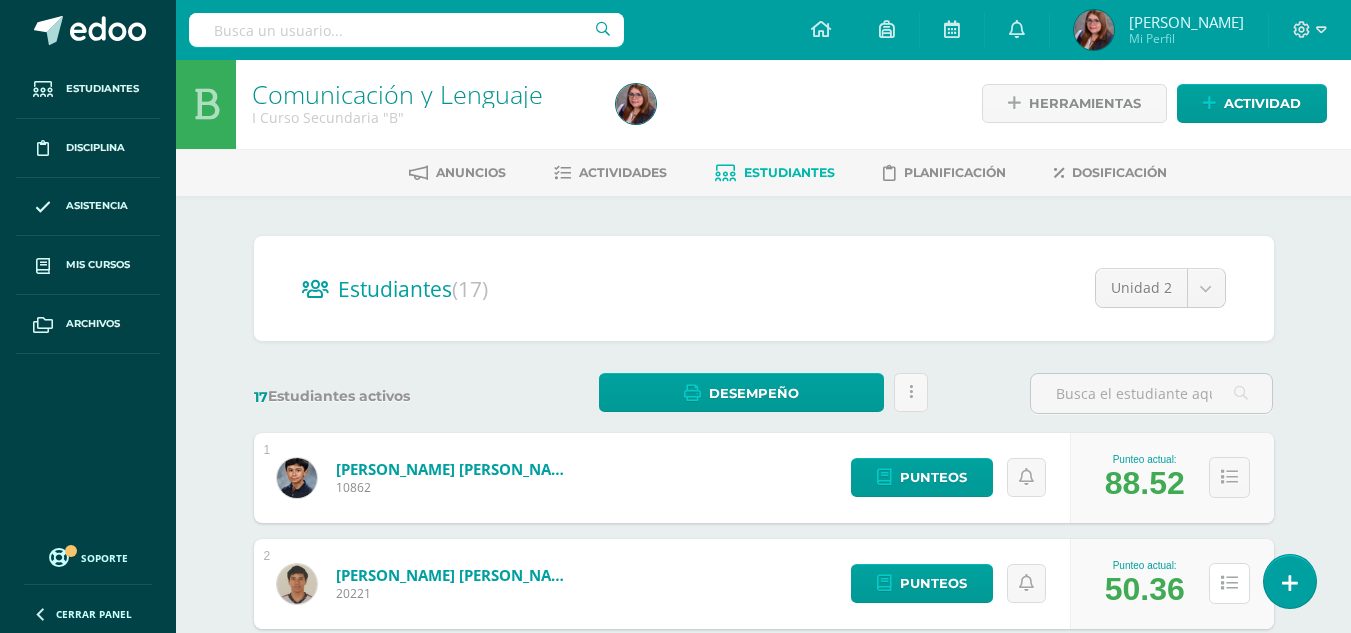 scroll, scrollTop: 0, scrollLeft: 0, axis: both 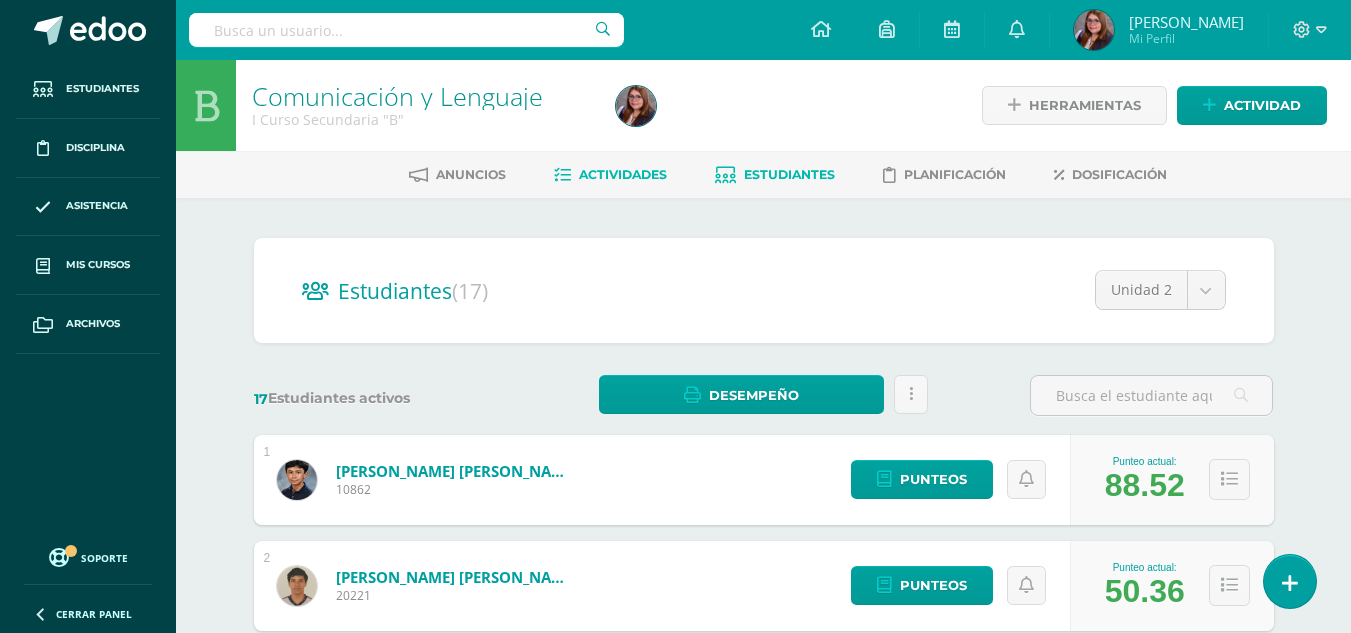 click on "Actividades" at bounding box center [610, 175] 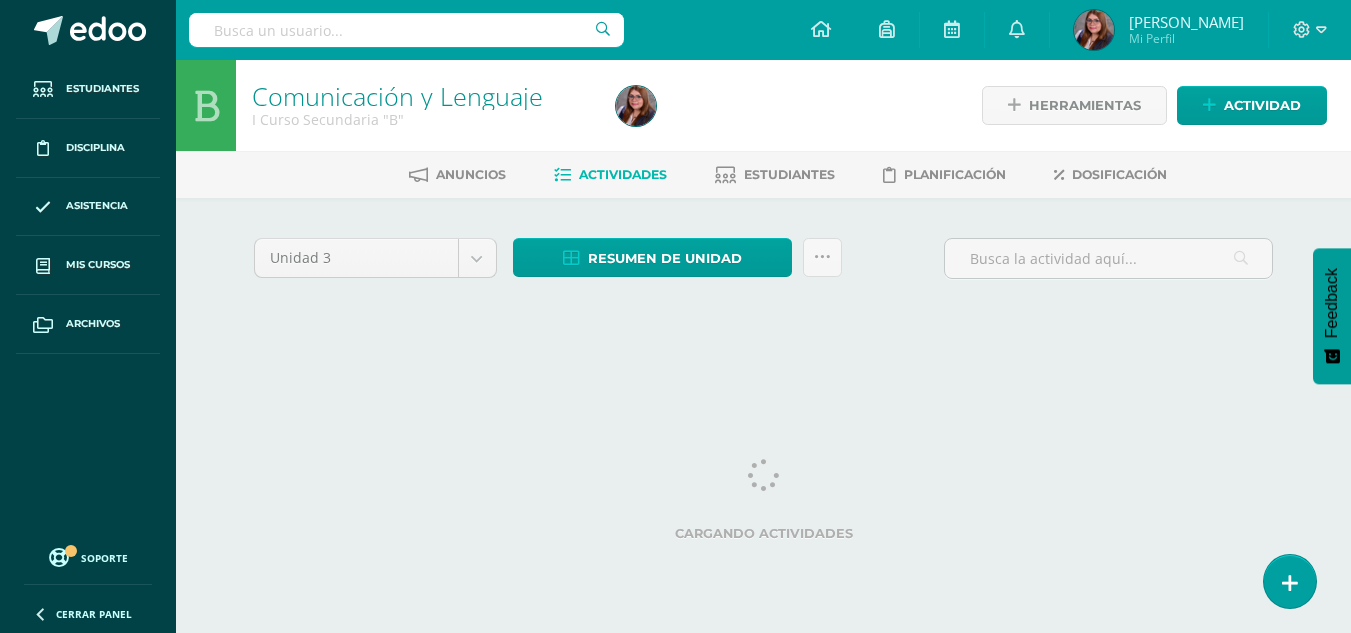scroll, scrollTop: 0, scrollLeft: 0, axis: both 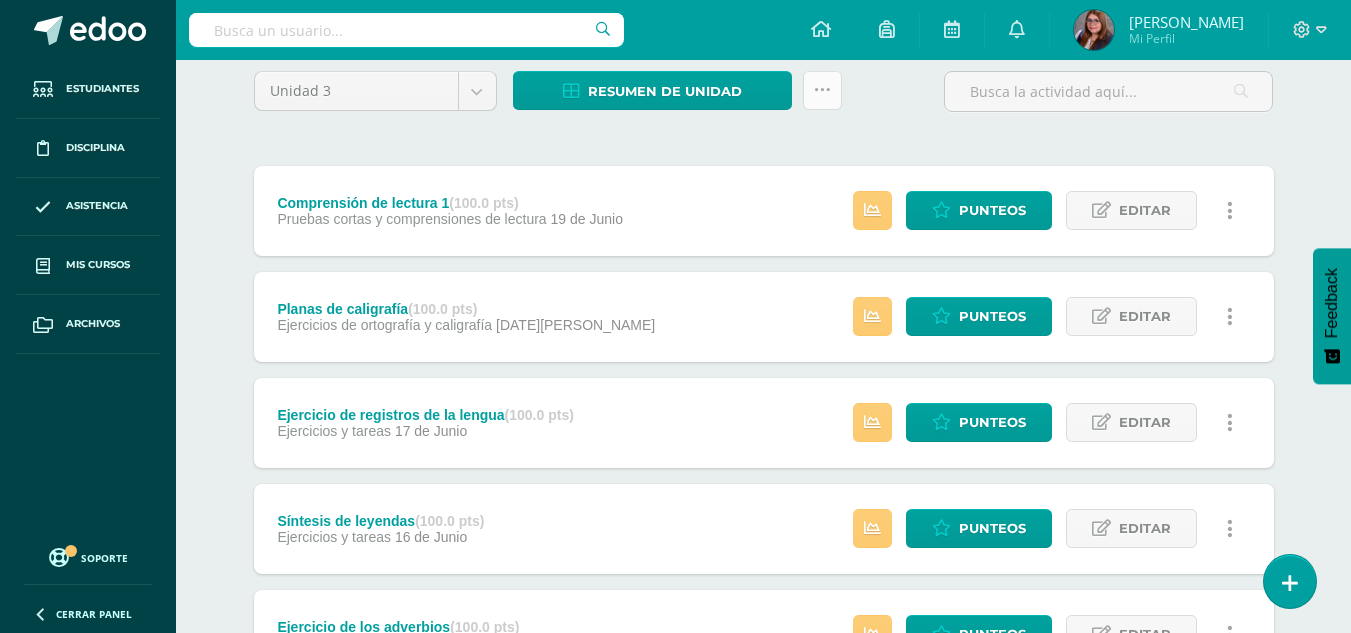 click at bounding box center (822, 90) 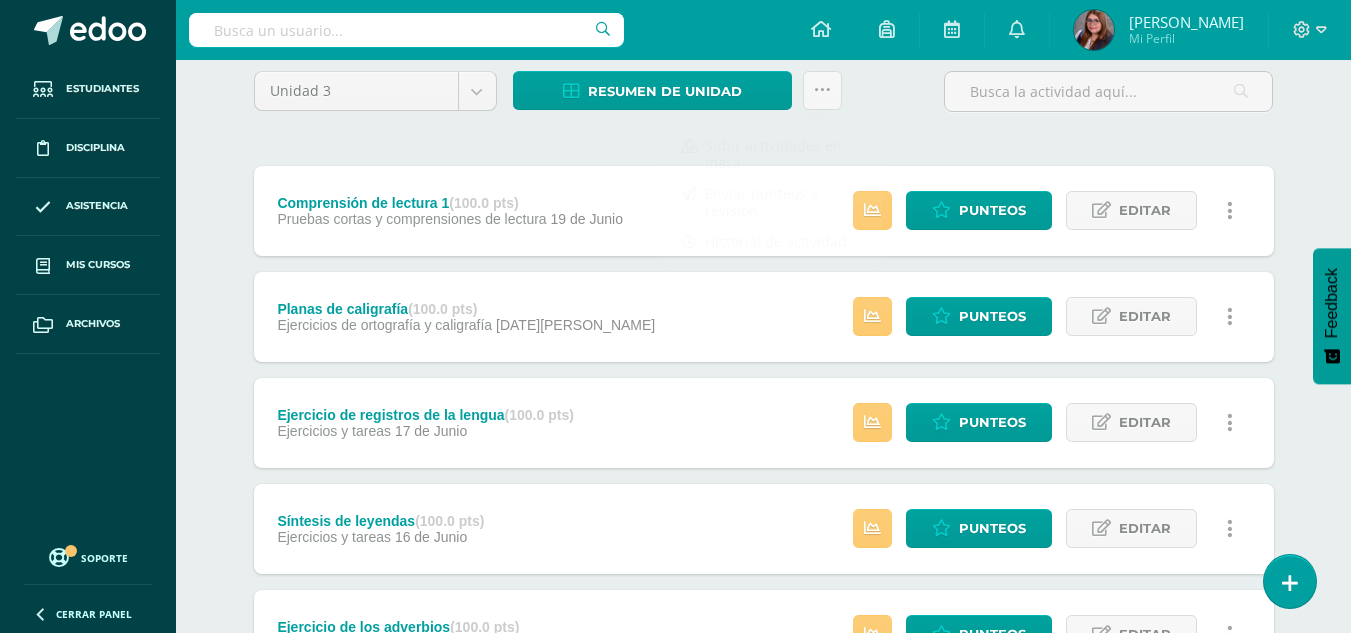 click on "Unidad 3                             Unidad 1 Unidad 2 Unidad 3 Unidad 4 Resumen de unidad
Descargar como HTML
Descargar como PDF
Descargar como XLS
¿Estás seguro que deseas  Enviar a revisión  las notas de este curso?
Esta acción  enviará una notificación a tu supervisor y no podrás eliminar o cambiar tus notas.  Esta acción no podrá ser revertida a menos que se te conceda permiso
Cancelar
Enviar a revisión
Creación  y  Calificación   en masa.
Para poder crear actividades y calificar las mismas
deberás subir
un archivo Excel
en el cual incluyas las
Descargar Formato de Excel Cargar formato" at bounding box center [764, 99] 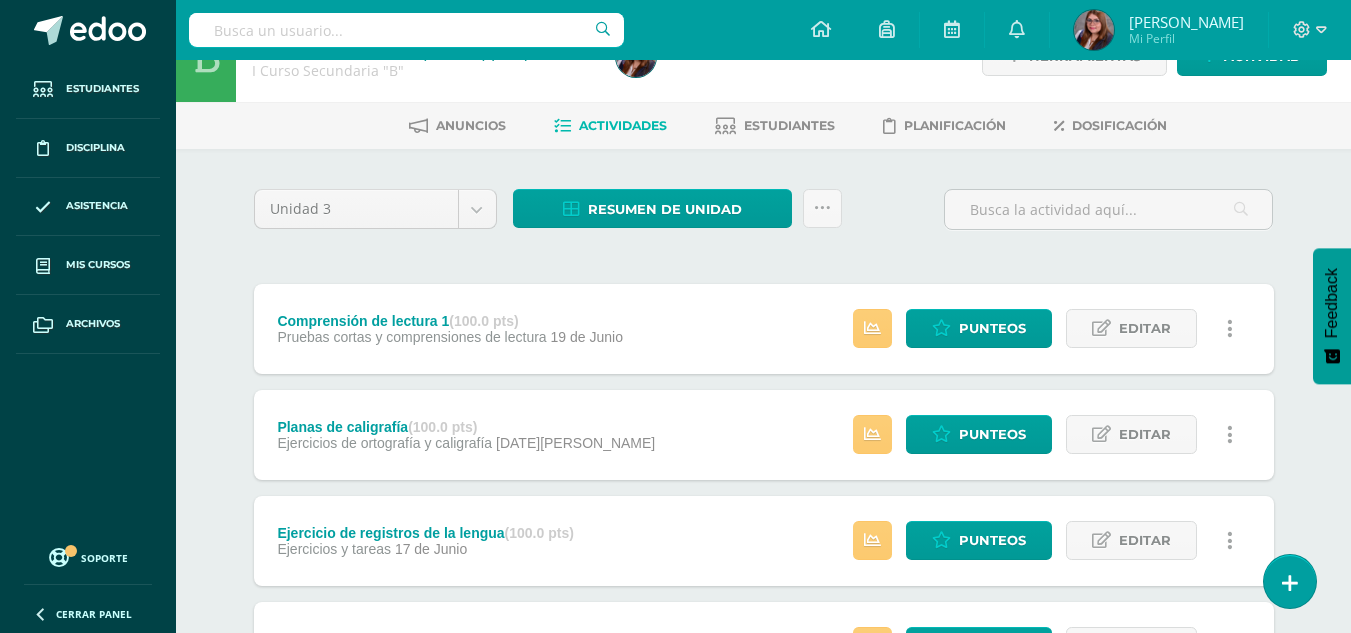 scroll, scrollTop: 12, scrollLeft: 0, axis: vertical 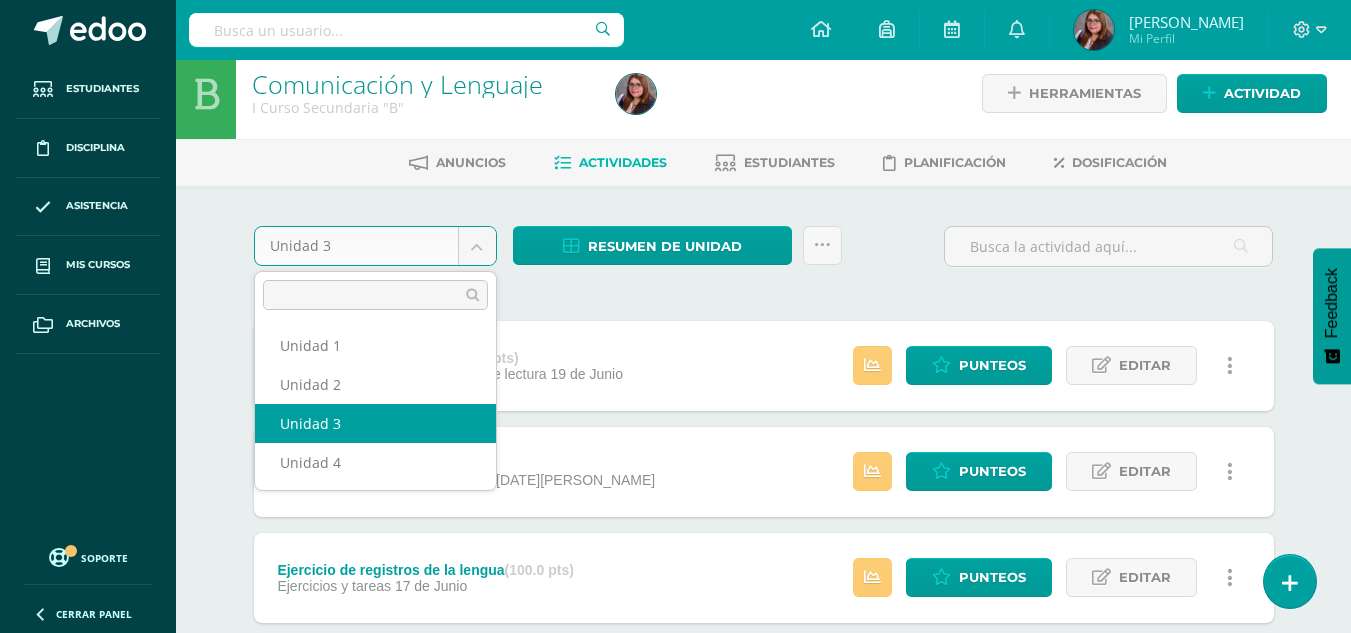 click on "Estudiantes Disciplina Asistencia Mis cursos Archivos Soporte
Centro de ayuda
Últimas actualizaciones
10+ Cerrar panel
Comunicación y Lenguaje
I Curso
Secundaria
"A"
Actividades Estudiantes Planificación Dosificación
Comunicación y Lenguaje
I Curso
Secundaria
"B"
Actividades Estudiantes Planificación Dosificación
Comunicación y Lenguaje
II Curso
Secundaria
"A"
Actividades Estudiantes Planificación Dosificación
Comunicación y Lenguaje
Actividades     3" at bounding box center (675, 849) 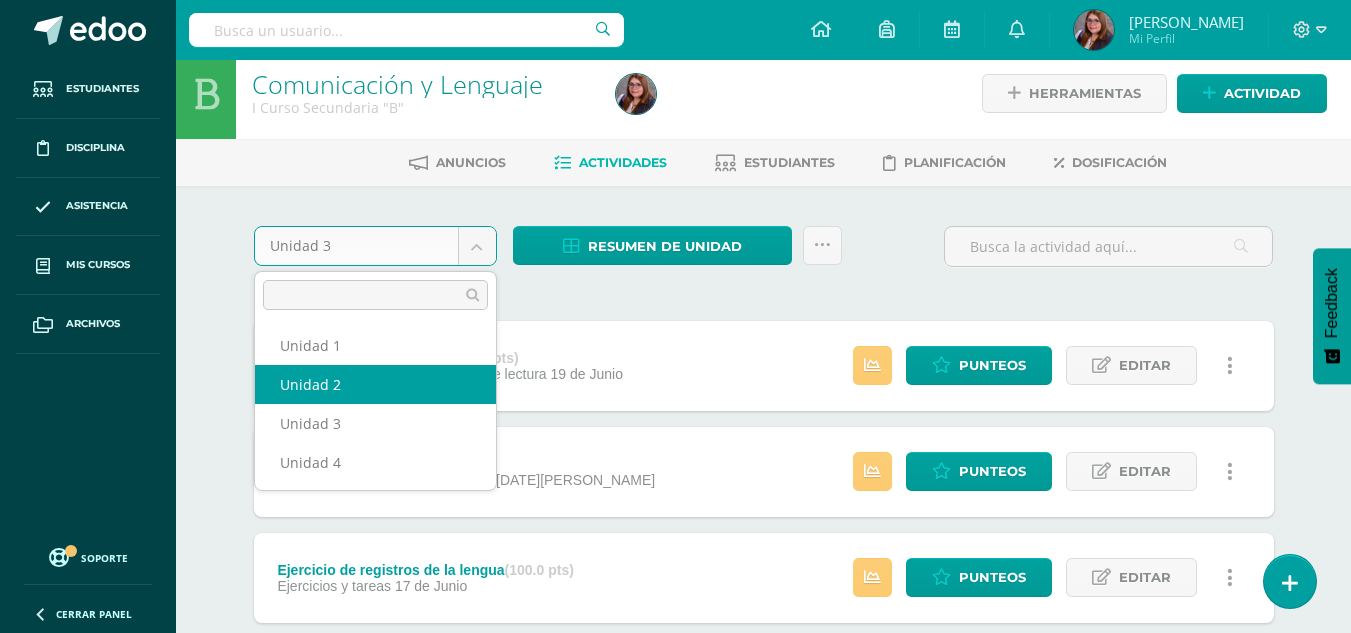 select on "Unidad 2" 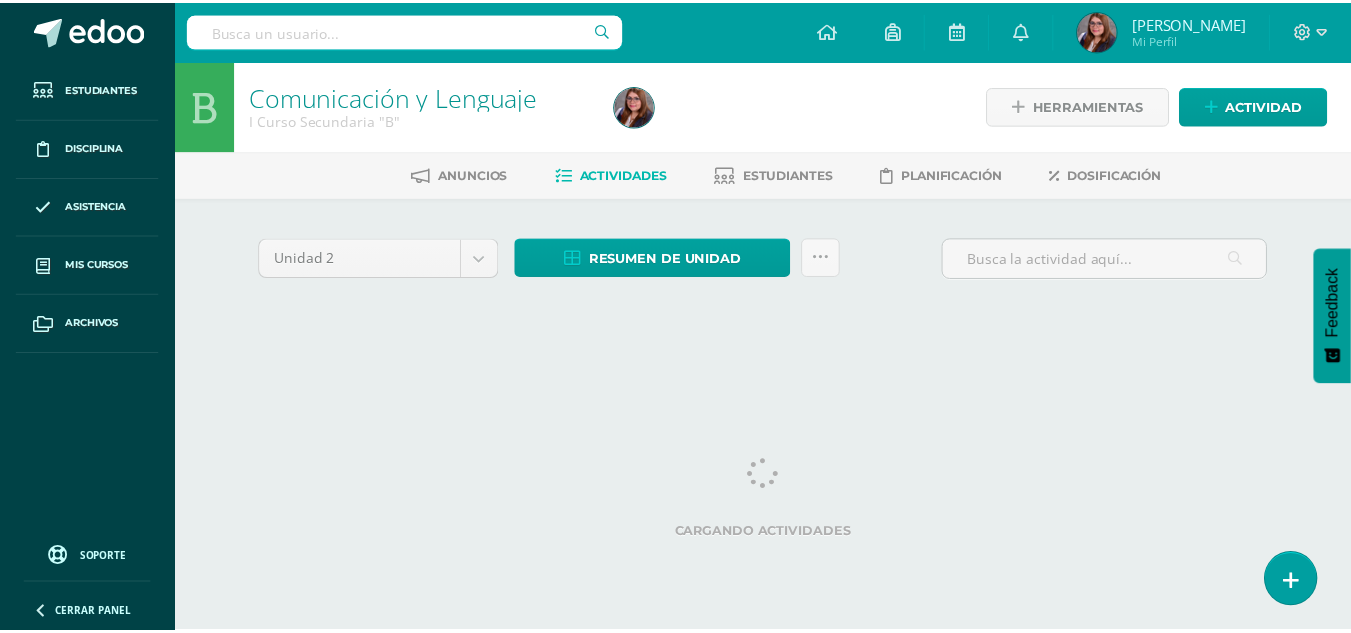 scroll, scrollTop: 0, scrollLeft: 0, axis: both 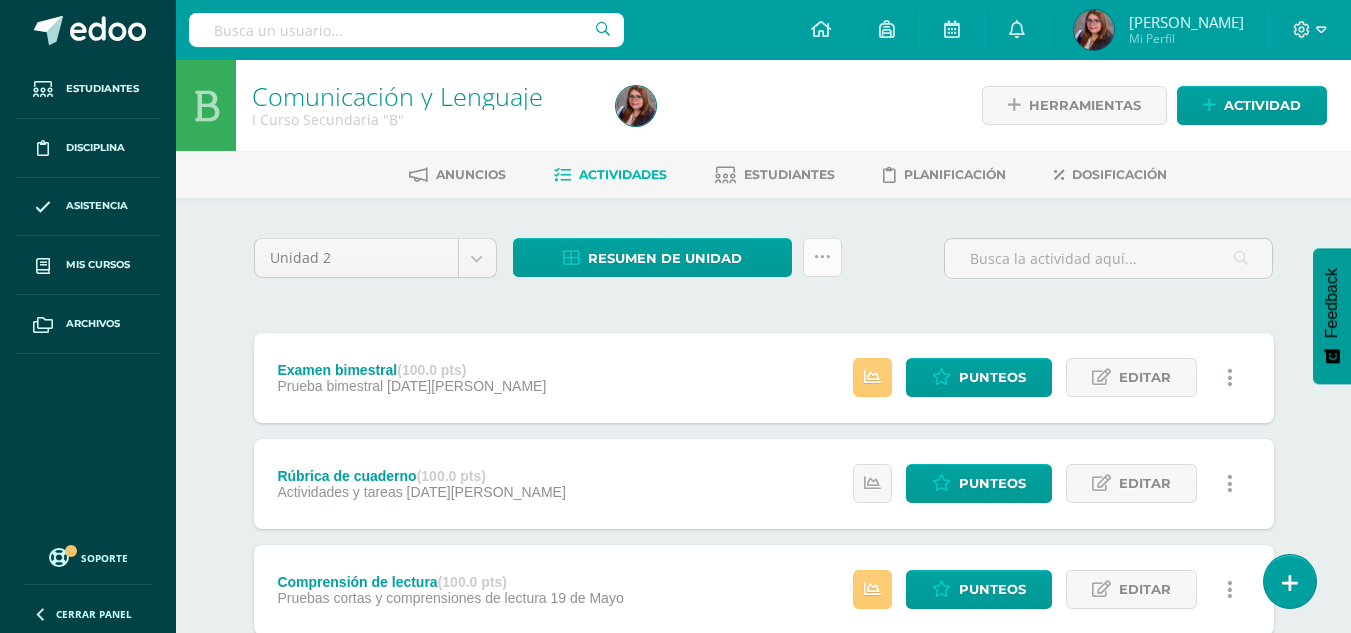 click at bounding box center (822, 257) 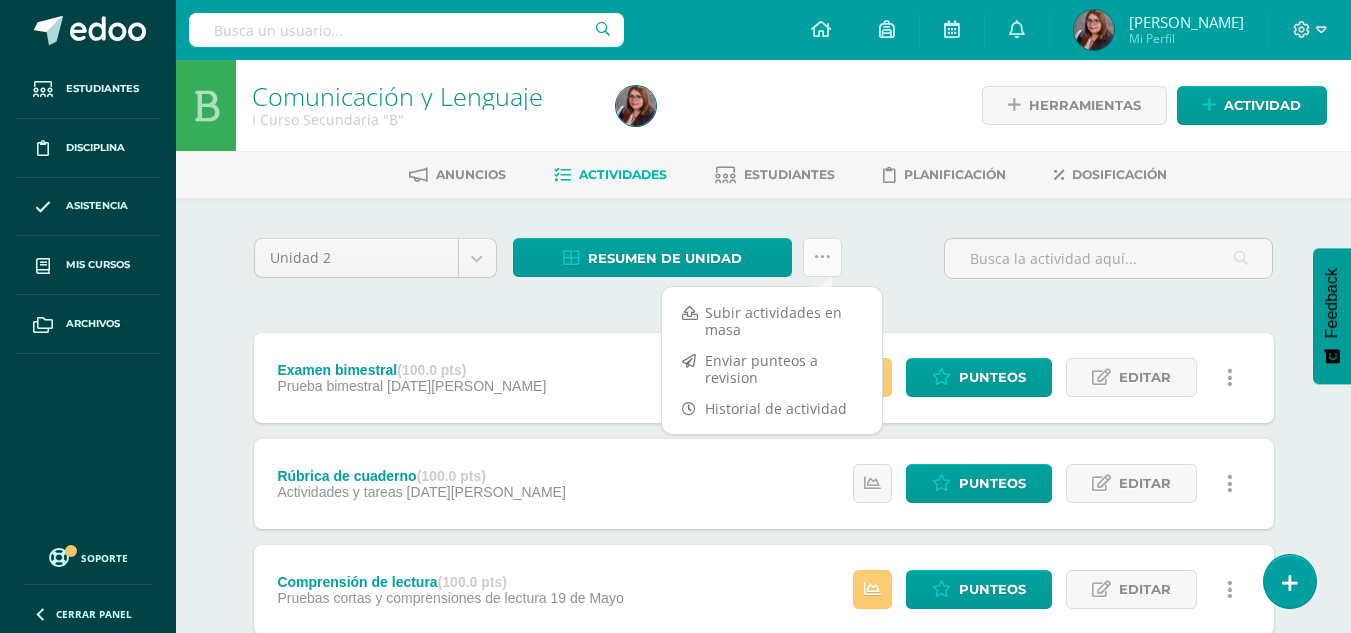 click at bounding box center [822, 257] 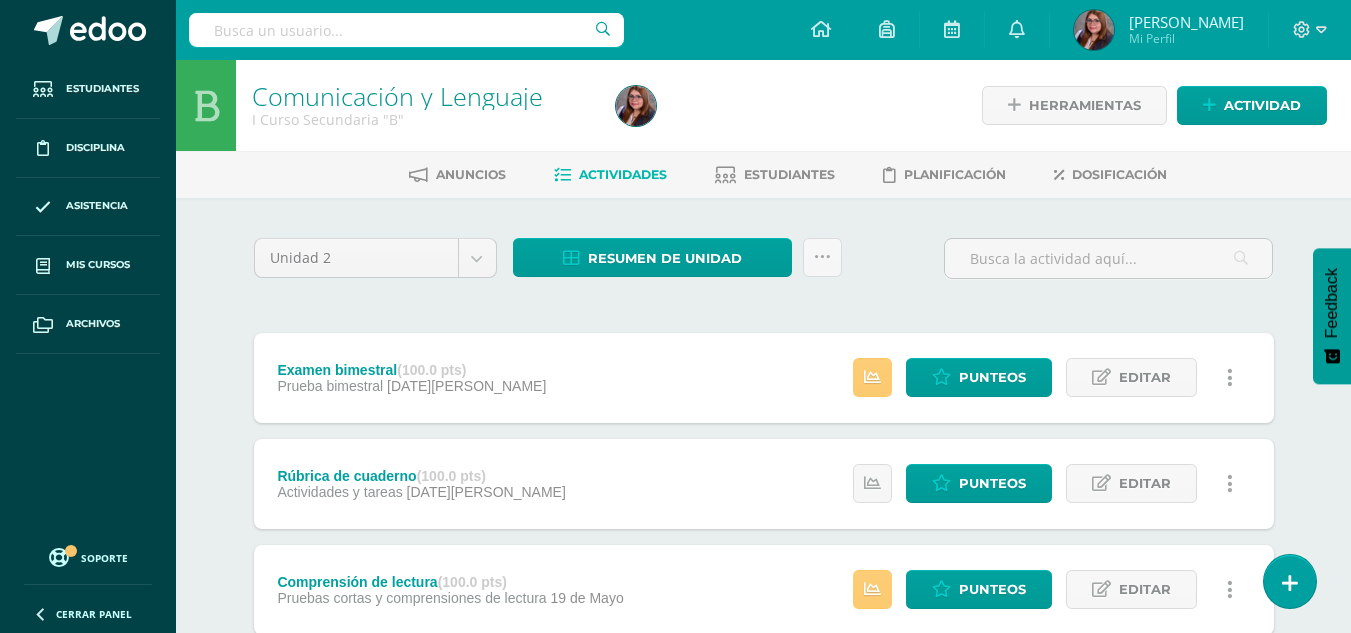 click on "Unidad 2                             Unidad 1 Unidad 2 Unidad 3 Unidad 4 Resumen de unidad
Descargar como HTML
Descargar como PDF
Descargar como XLS
¿Estás seguro que deseas  Enviar a revisión  las notas de este curso?
Esta acción  enviará una notificación a tu supervisor y no podrás eliminar o cambiar tus notas.  Esta acción no podrá ser revertida a menos que se te conceda permiso
Cancelar
Enviar a revisión
Creación  y  Calificación   en masa.
Para poder crear actividades y calificar las mismas
deberás subir
un archivo Excel
en el cual incluyas las
Descargar Formato de Excel Cargar formato
1" at bounding box center [764, 1702] 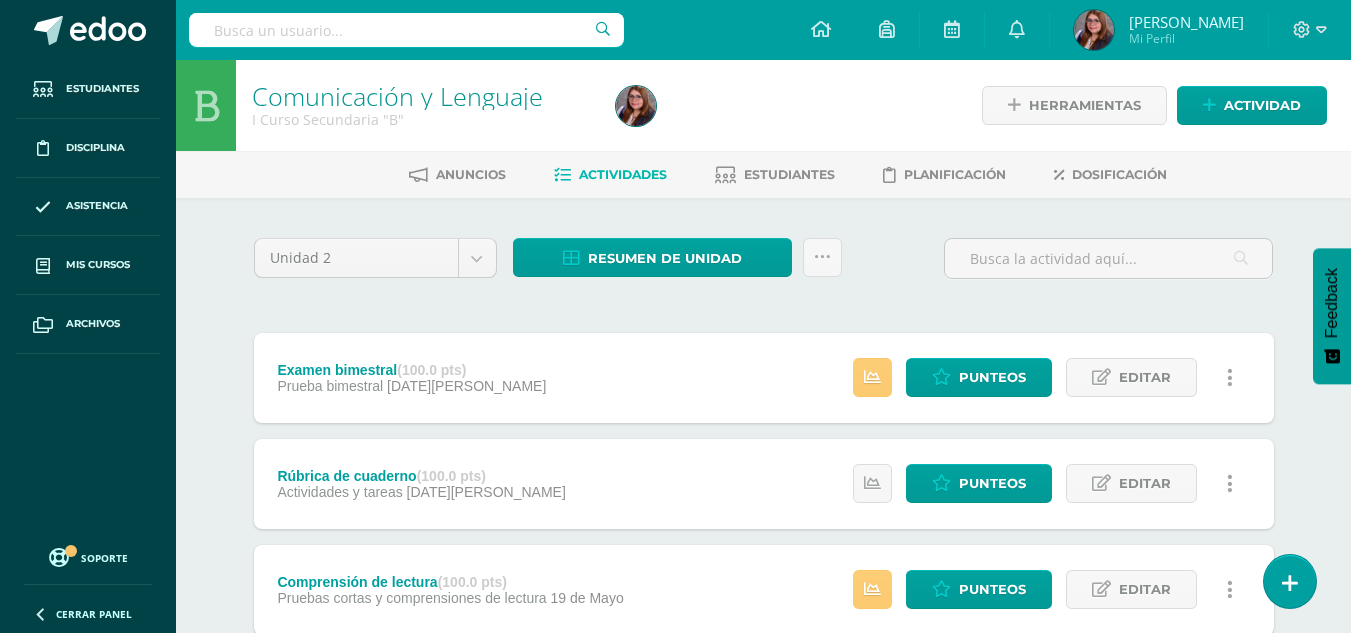 click at bounding box center (1230, 378) 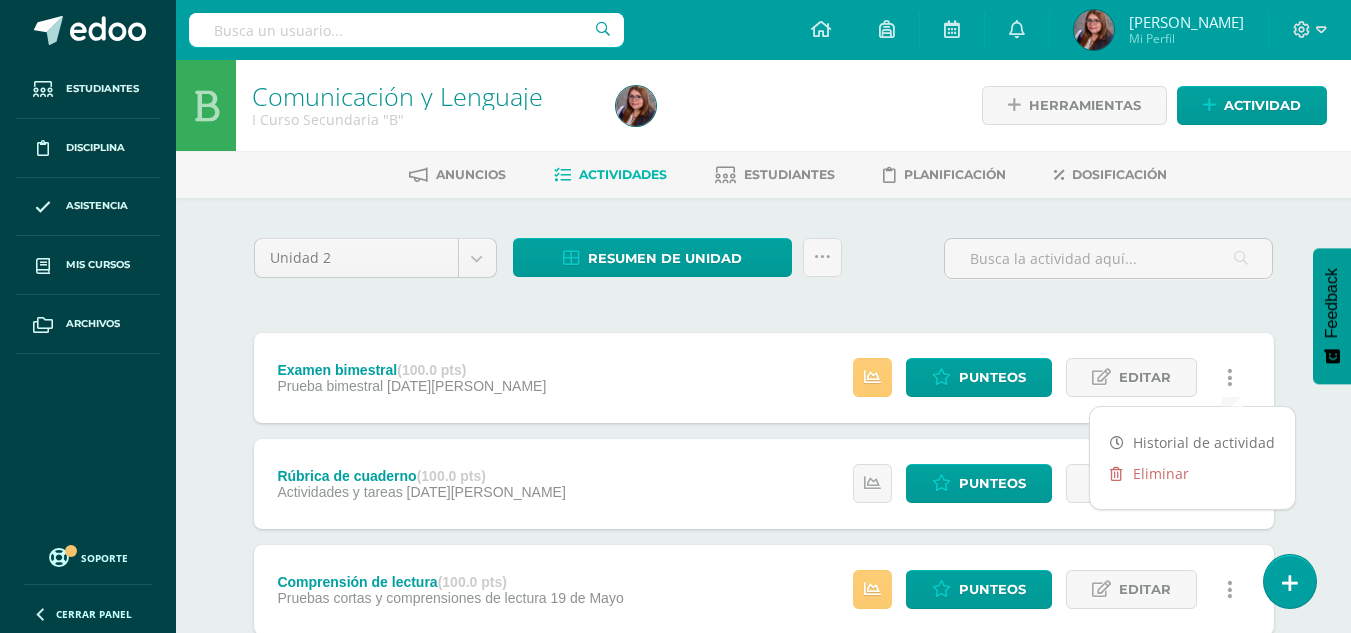 click at bounding box center [1230, 378] 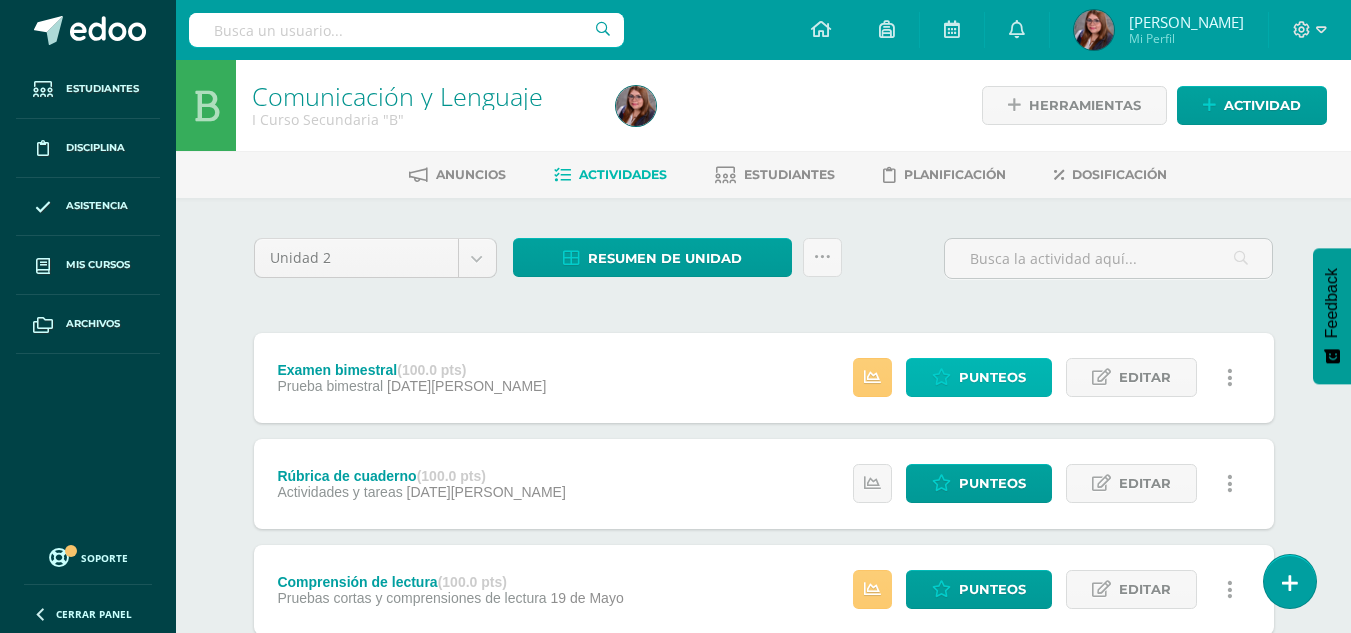 click on "Punteos" at bounding box center [992, 377] 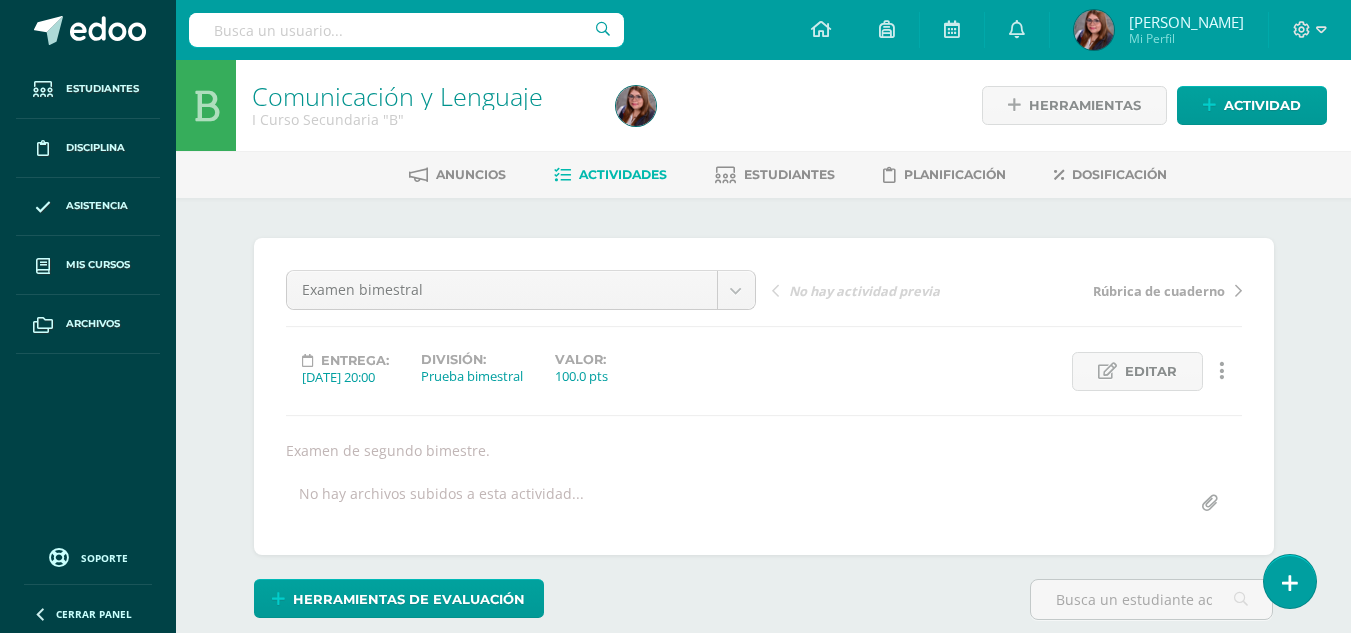 scroll, scrollTop: 0, scrollLeft: 0, axis: both 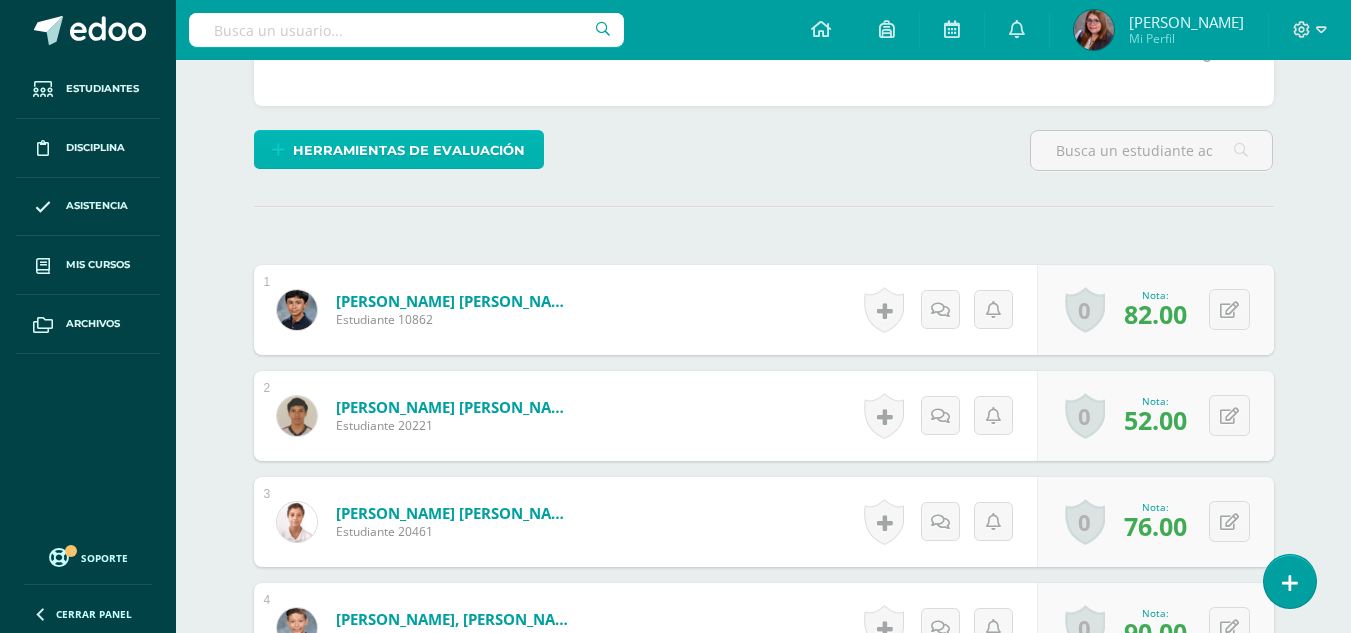 click on "Herramientas de evaluación" at bounding box center [409, 150] 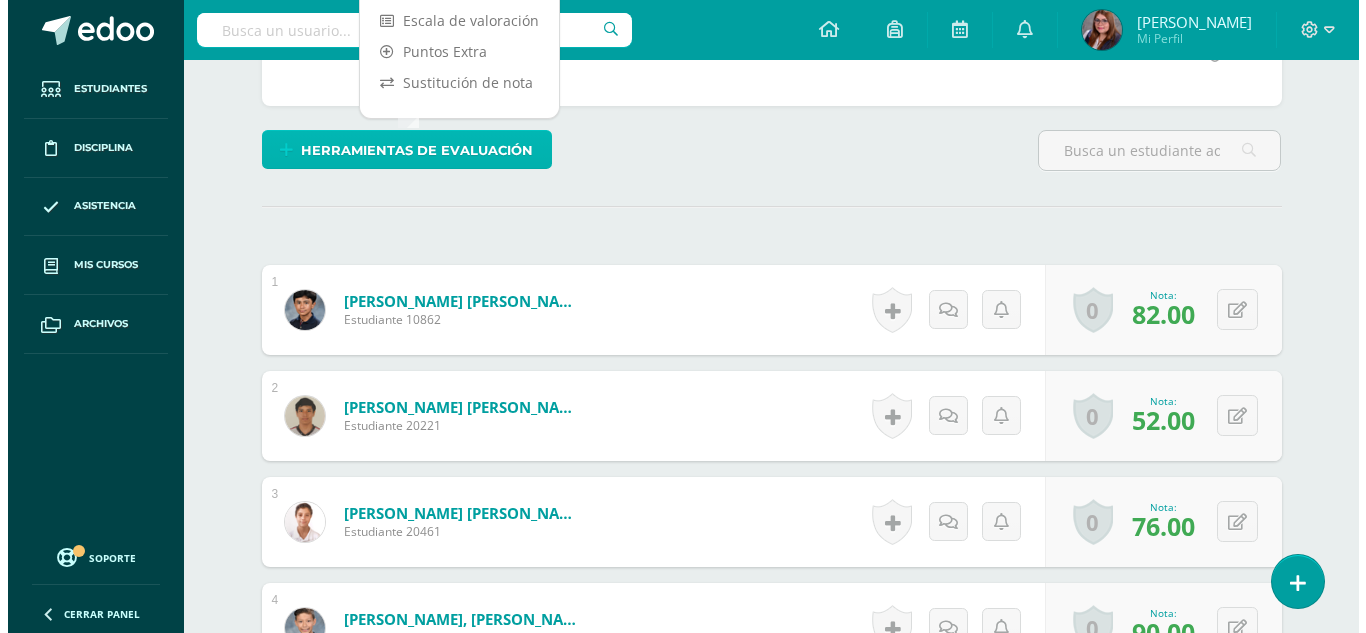 scroll, scrollTop: 450, scrollLeft: 0, axis: vertical 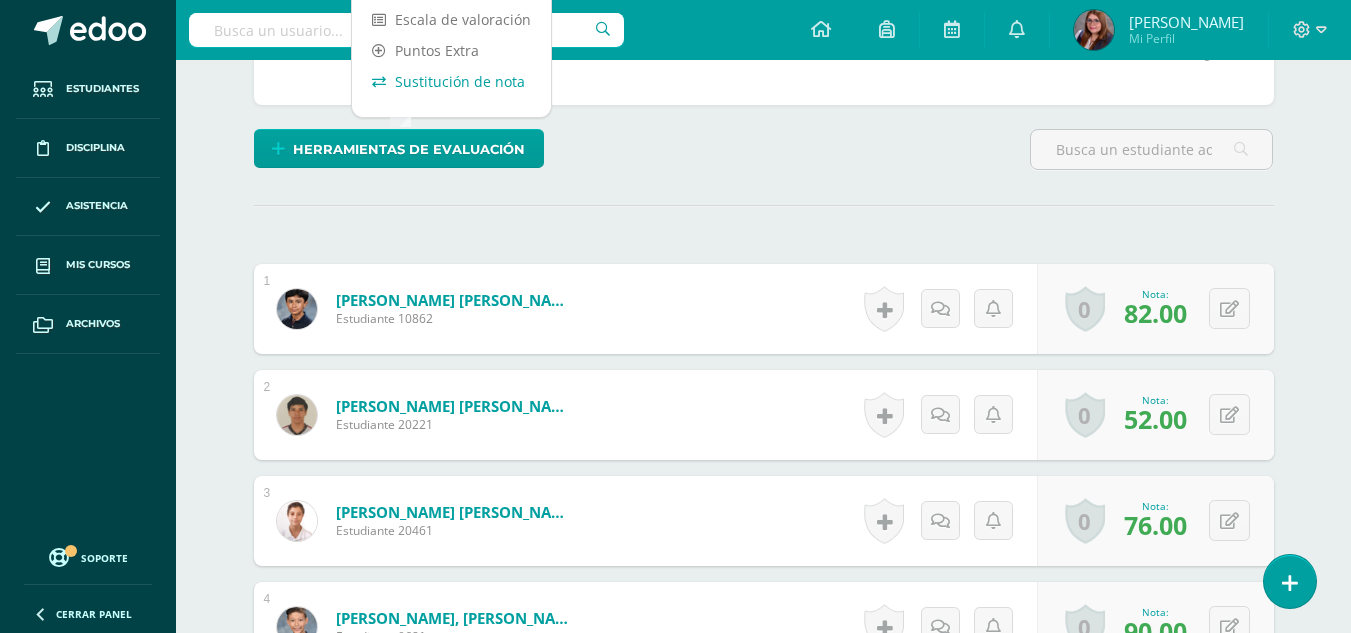 click on "Sustitución de nota" at bounding box center [451, 81] 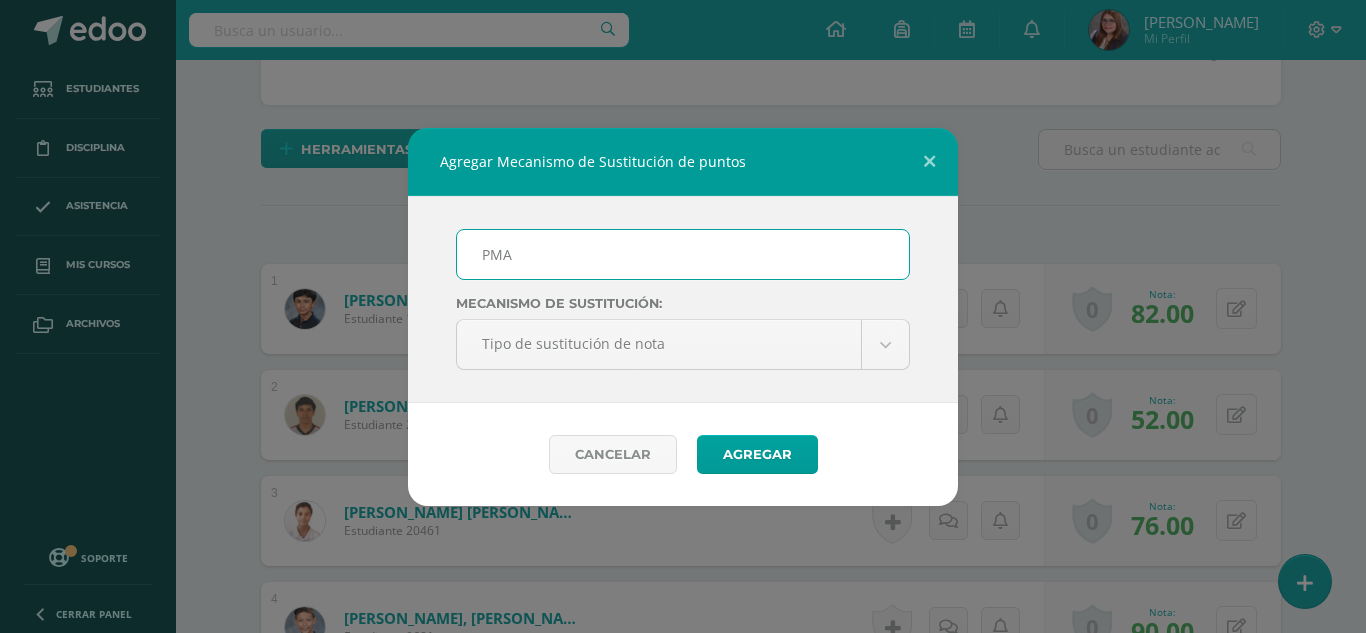 type on "PMA examen bimestral" 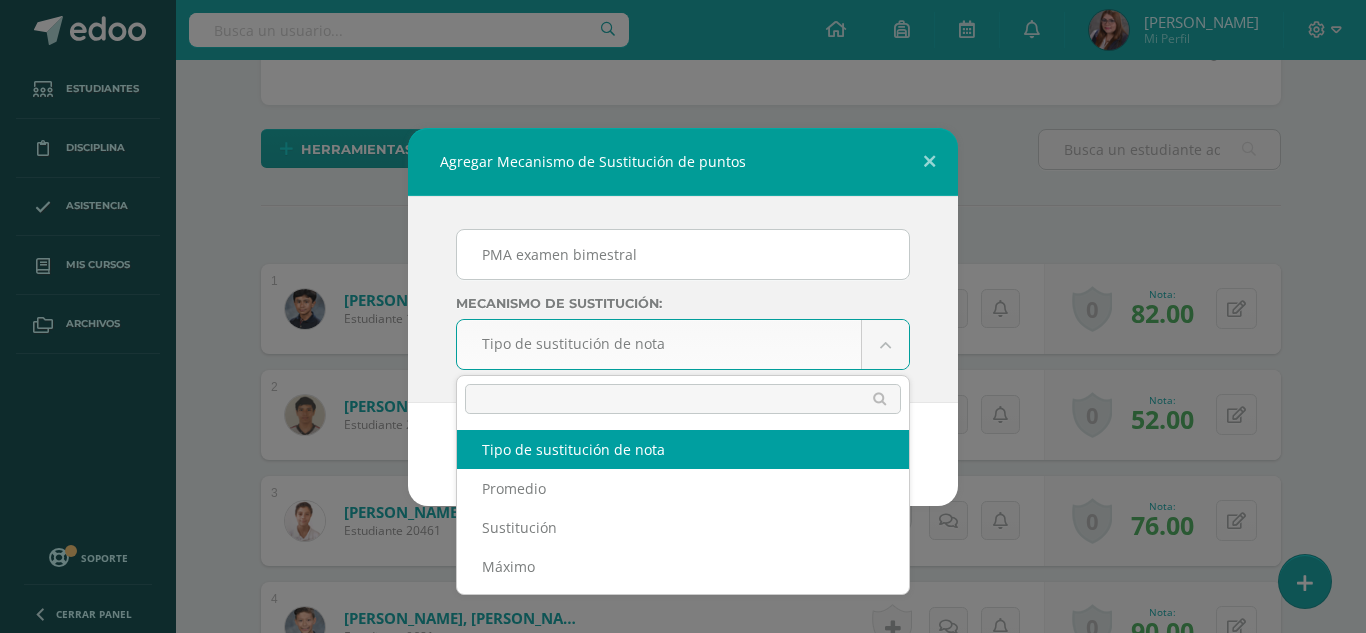 click on "Agregar Mecanismo de Sustitución de puntos
PMA examen bimestral Mecanismo de sustitución:     Tipo de sustitución de nota     Tipo de sustitución de nota Promedio Sustitución Máximo Cancelar Agregar Loading... Estudiantes Disciplina Asistencia Mis cursos Archivos Soporte
Centro de ayuda
Últimas actualizaciones
10+ Cerrar panel
Comunicación y Lenguaje
I Curso
Secundaria
"A"
Actividades Estudiantes Planificación Dosificación
Comunicación y Lenguaje
I Curso
Secundaria
"B"
Actividades Estudiantes Planificación Dosificación
Comunicación y Lenguaje
Actividades" at bounding box center (683, 914) 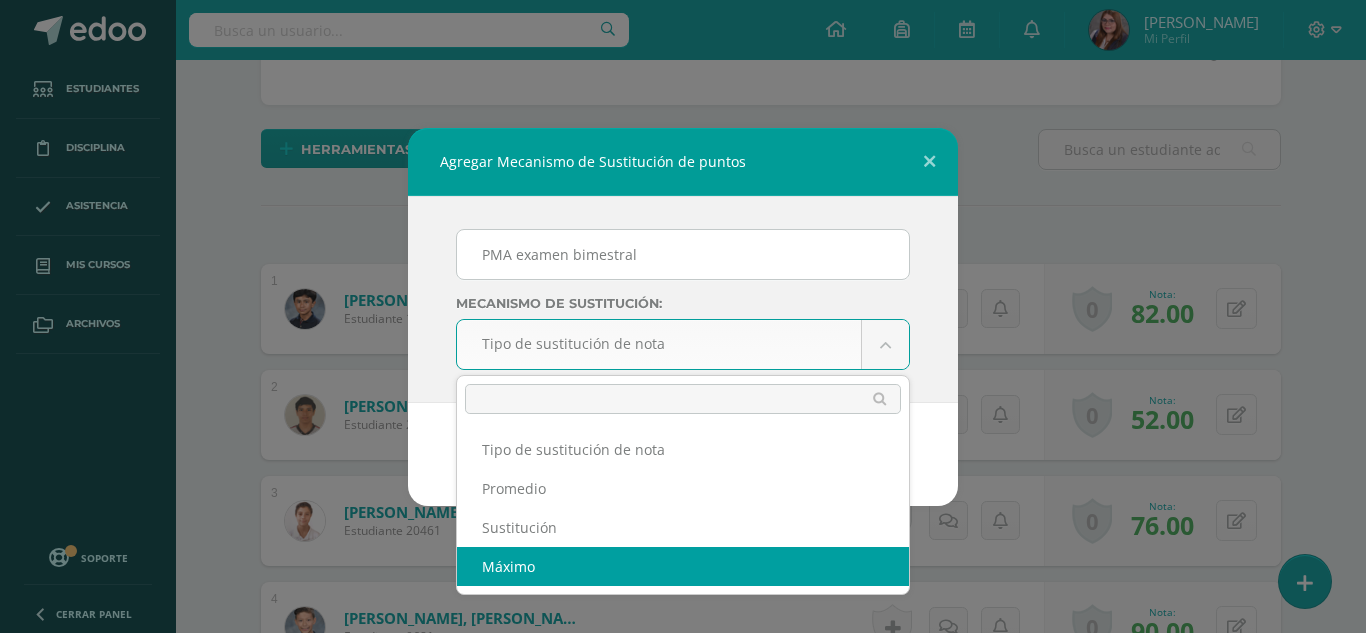 select on "maximum" 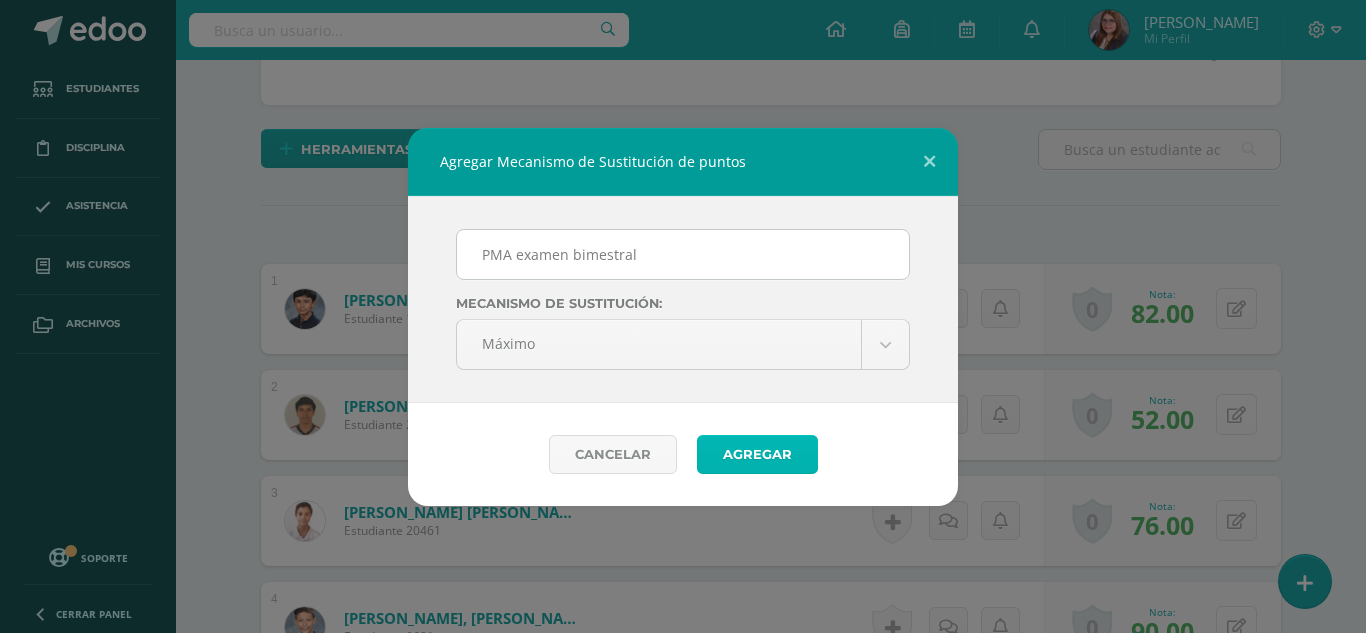click on "Agregar" at bounding box center [757, 454] 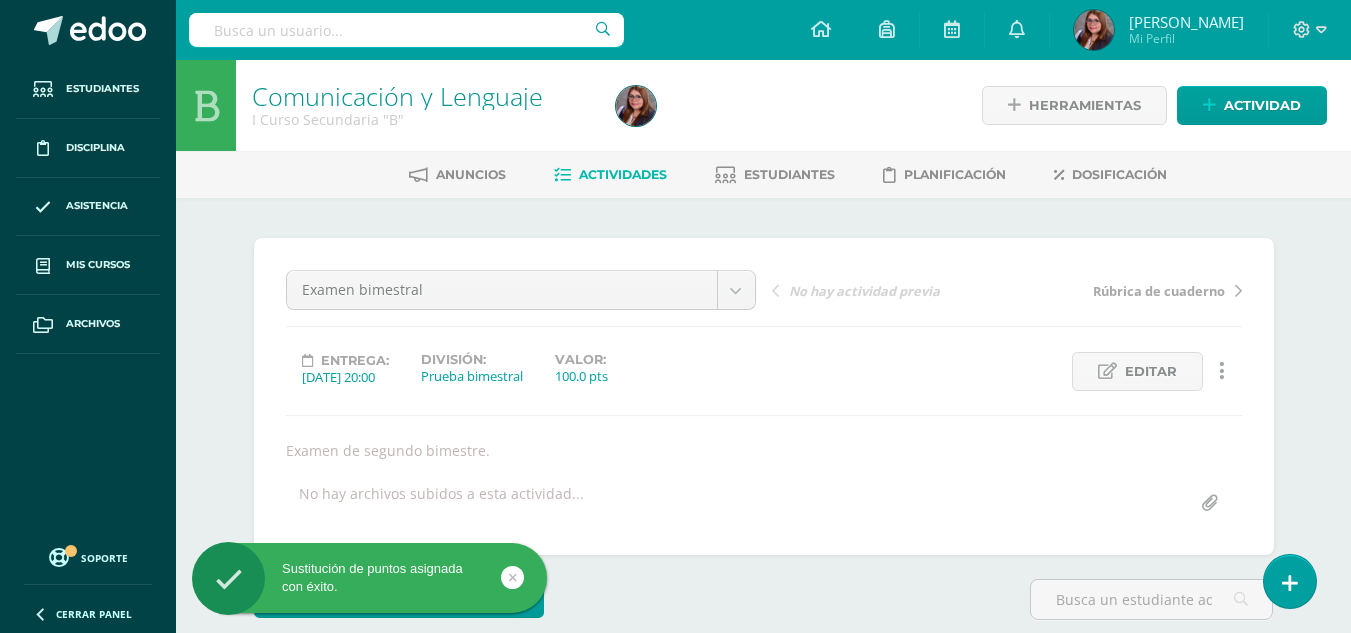 scroll, scrollTop: 1, scrollLeft: 0, axis: vertical 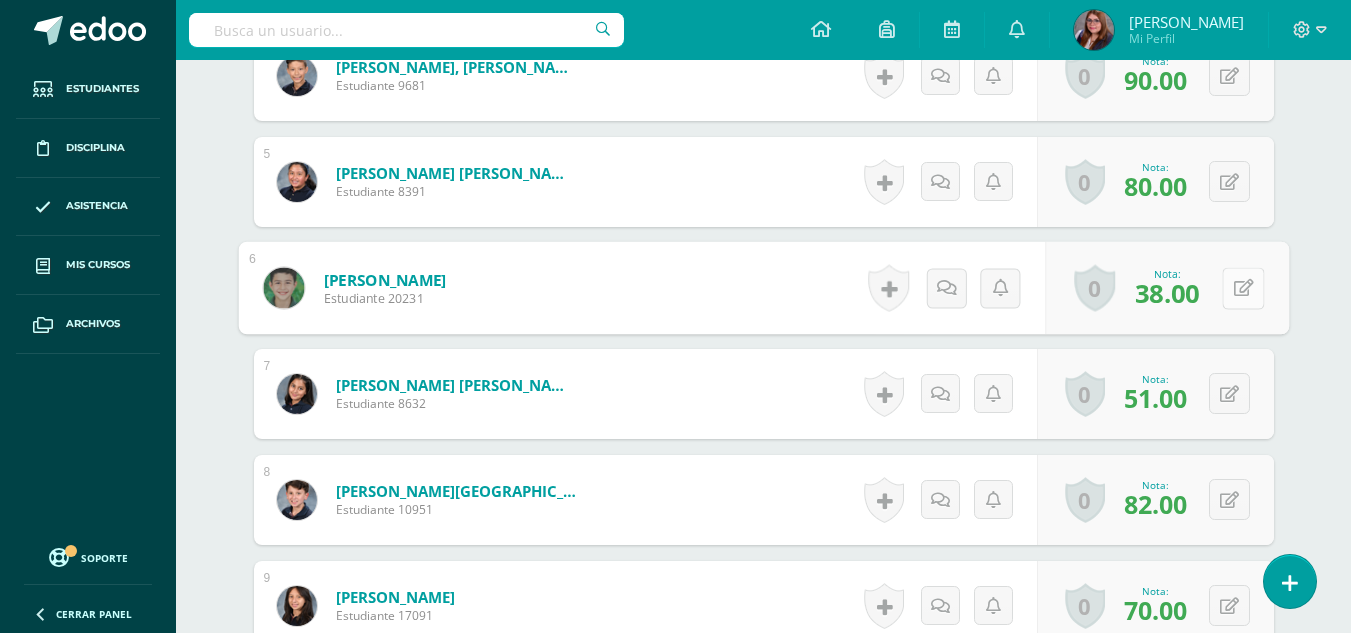 click at bounding box center [1243, 288] 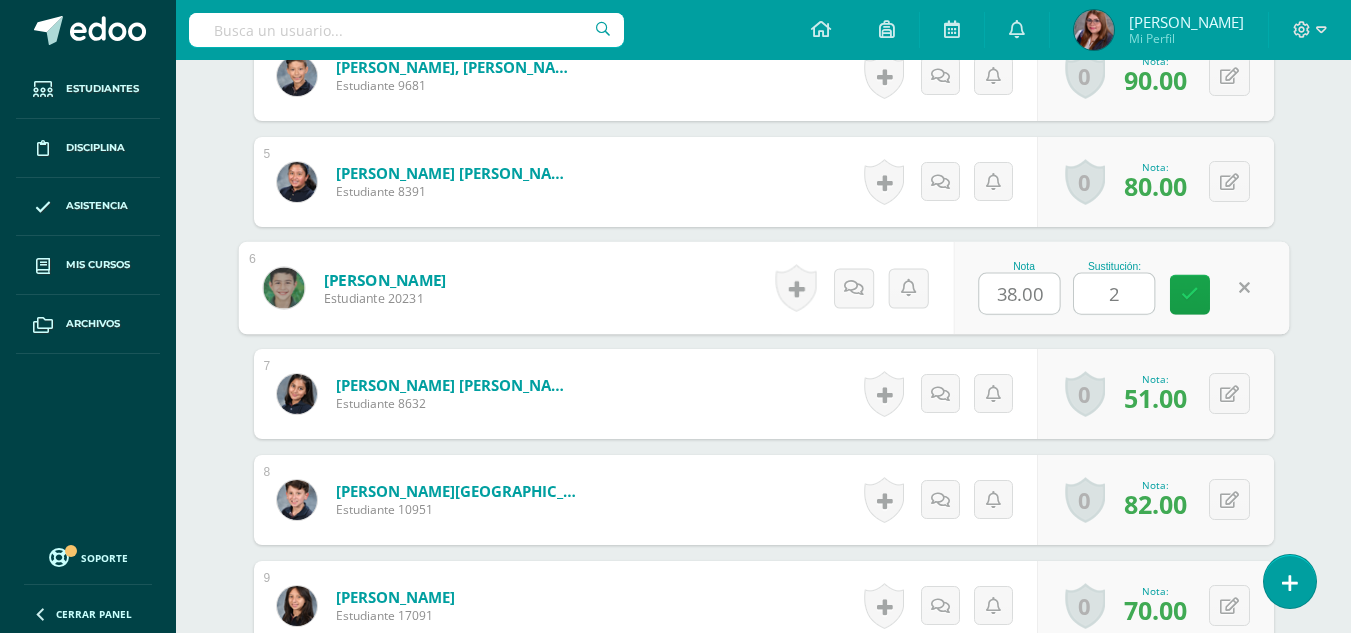 type on "28" 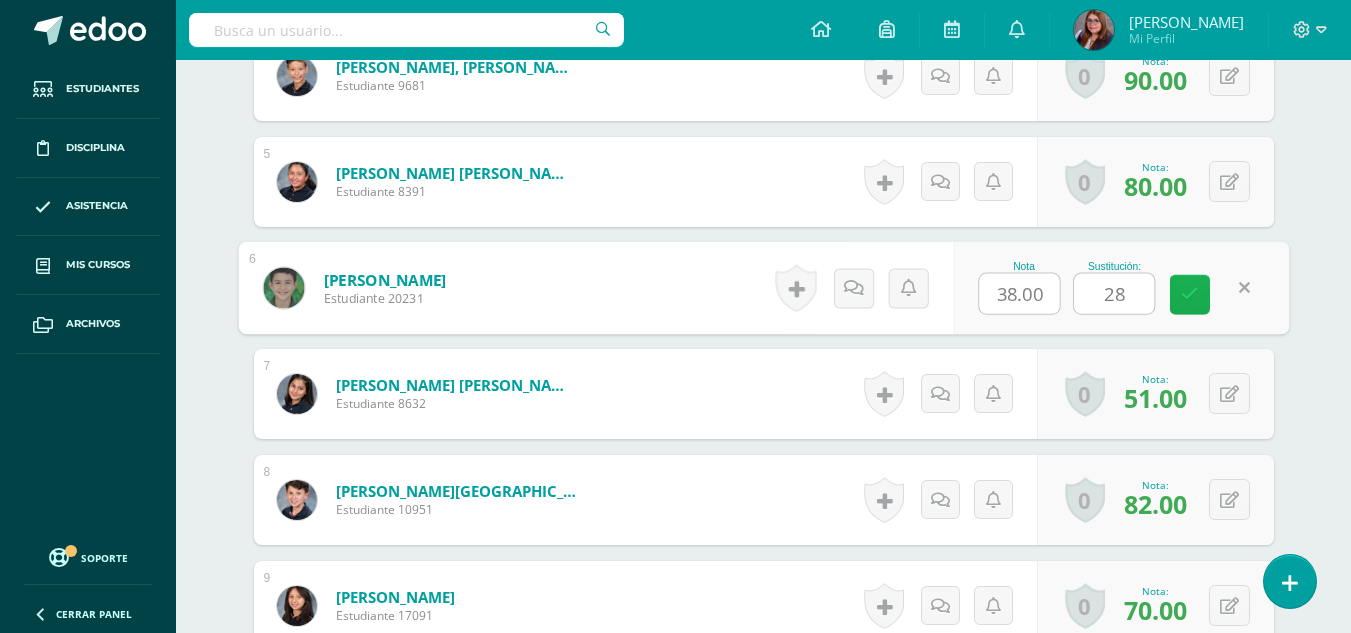 click at bounding box center [1190, 294] 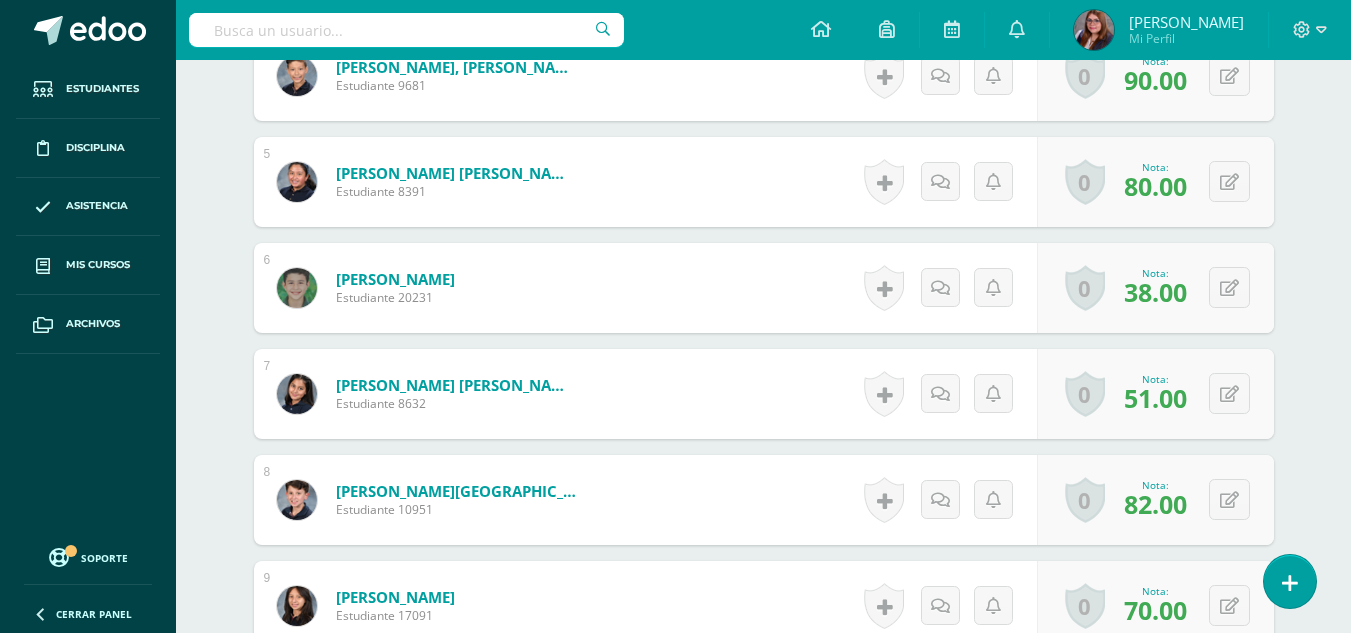 click on "Nota:
38.00" at bounding box center [1155, 287] 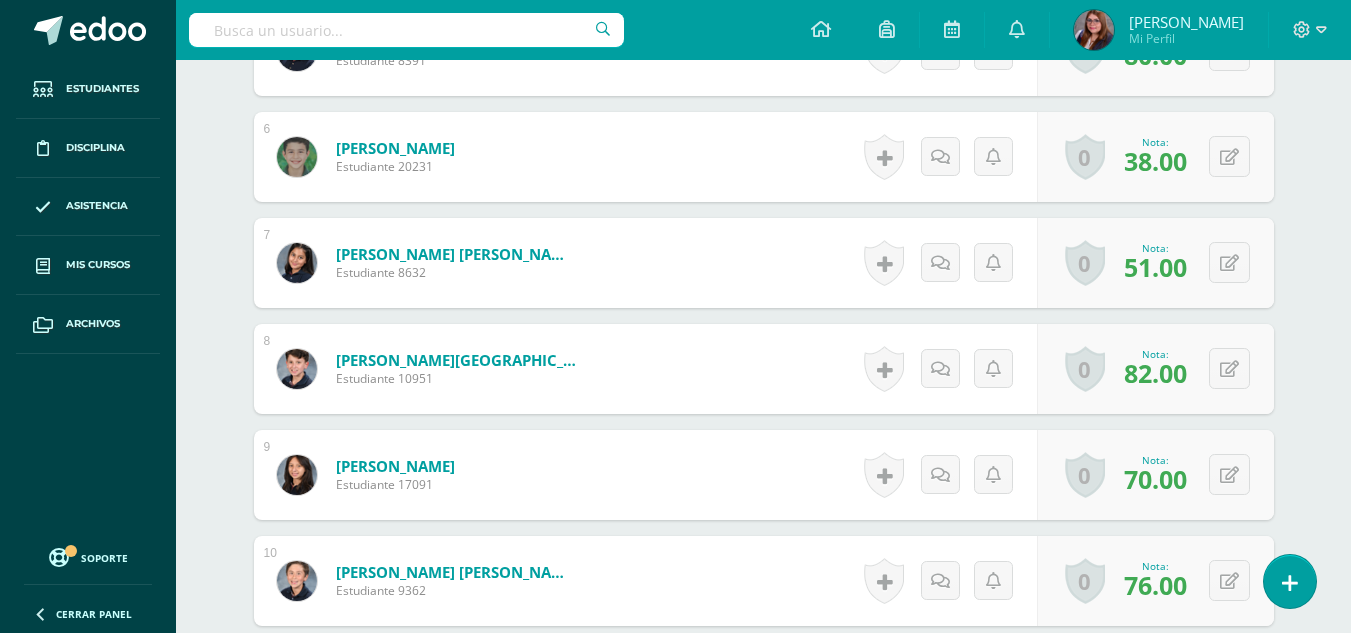 scroll, scrollTop: 1264, scrollLeft: 0, axis: vertical 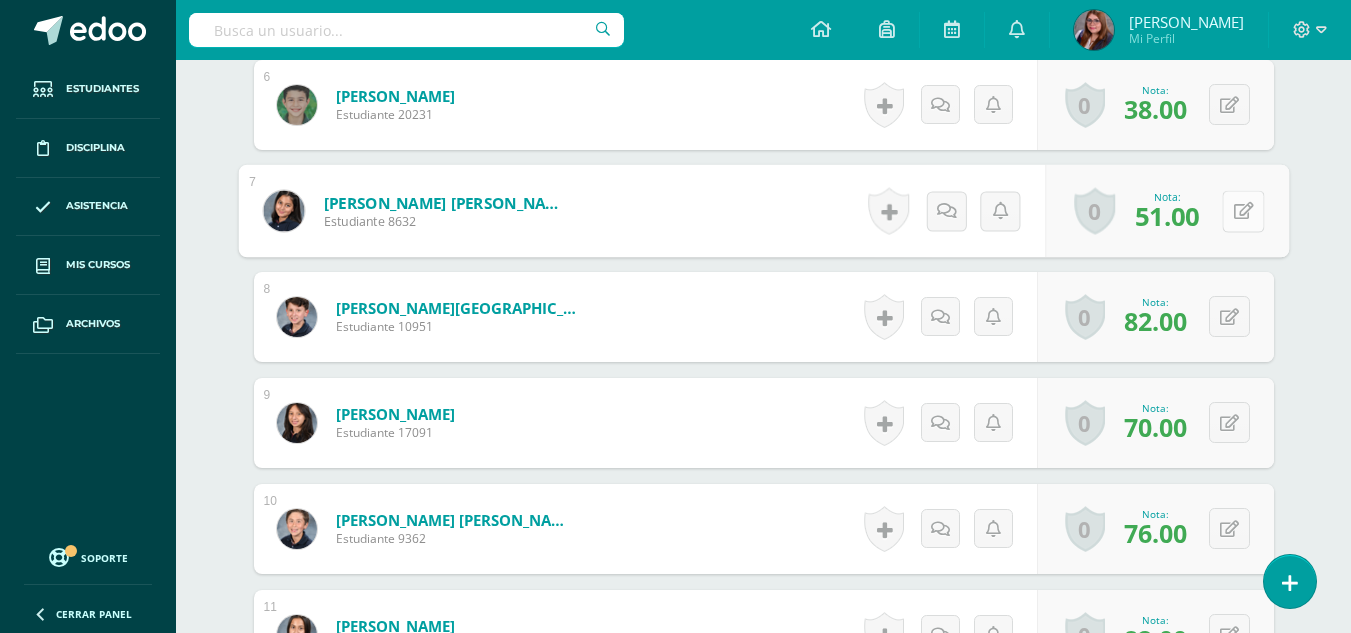 click at bounding box center (1243, 211) 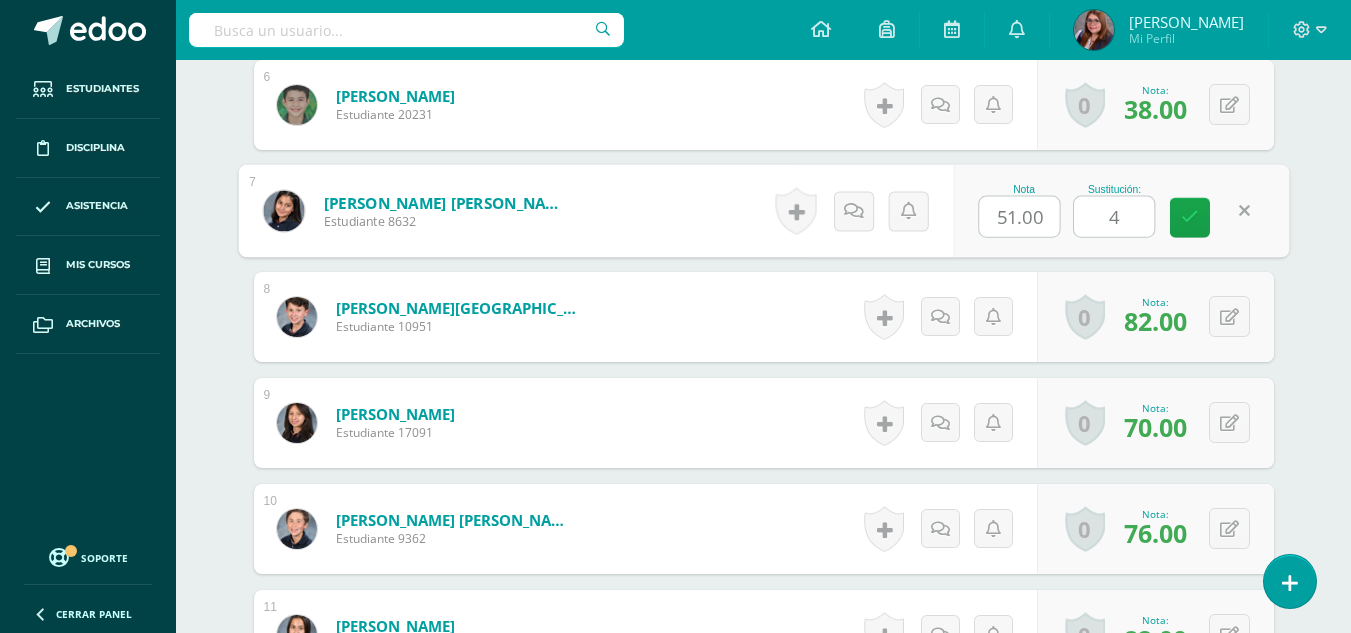 type on "44" 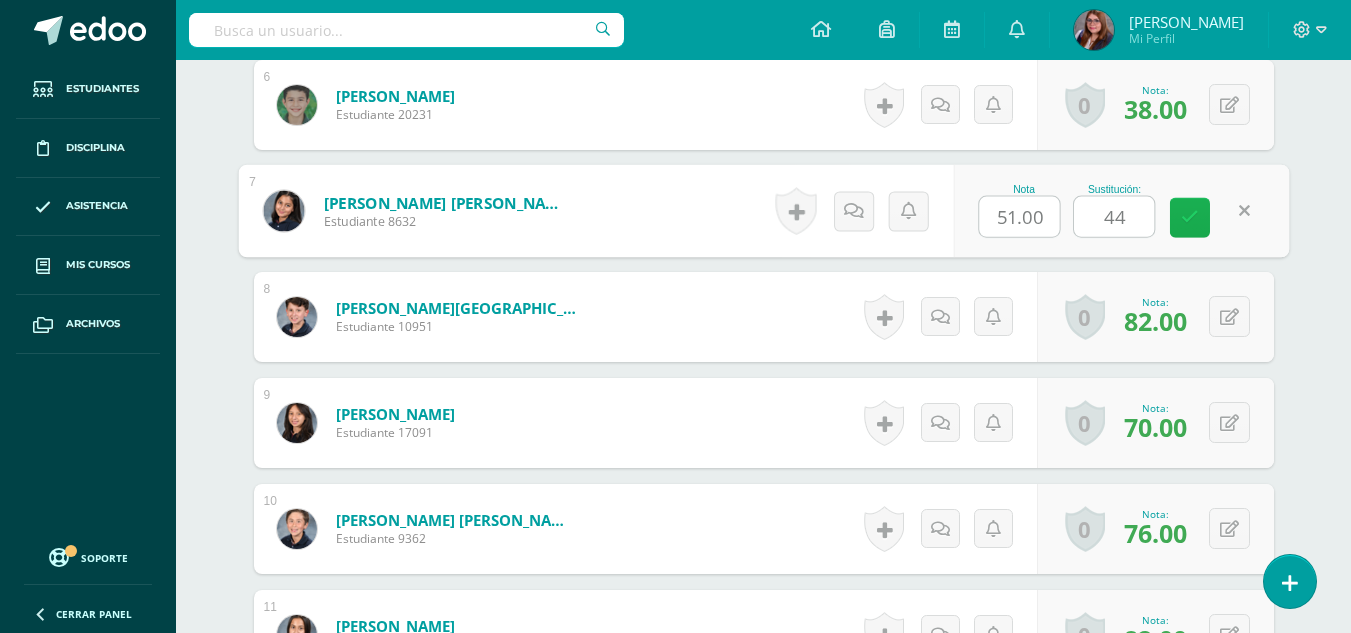 click at bounding box center [1190, 217] 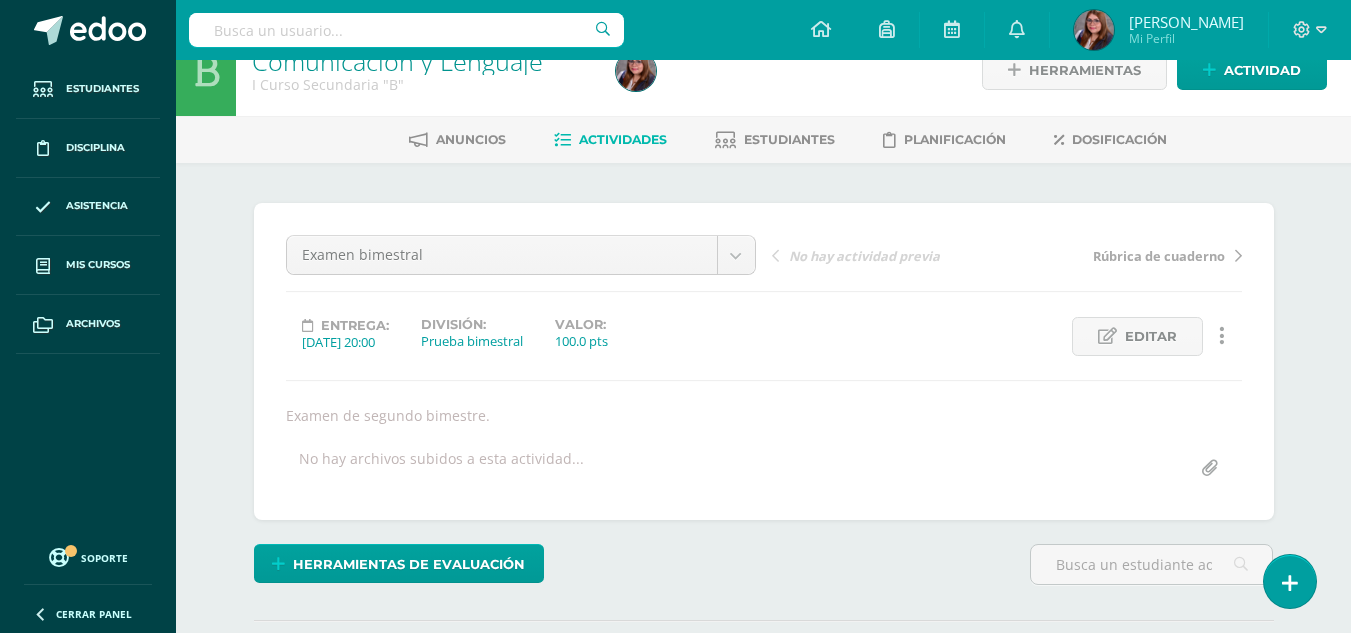 scroll, scrollTop: 26, scrollLeft: 0, axis: vertical 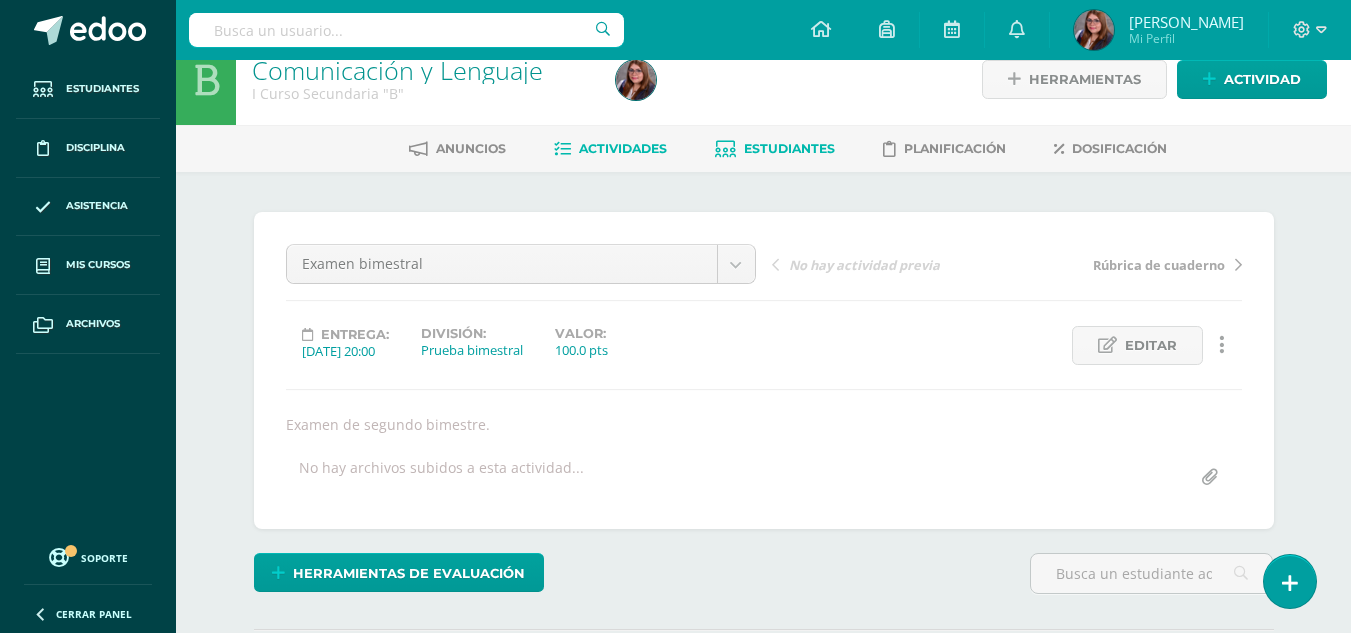 click on "Estudiantes" at bounding box center [789, 148] 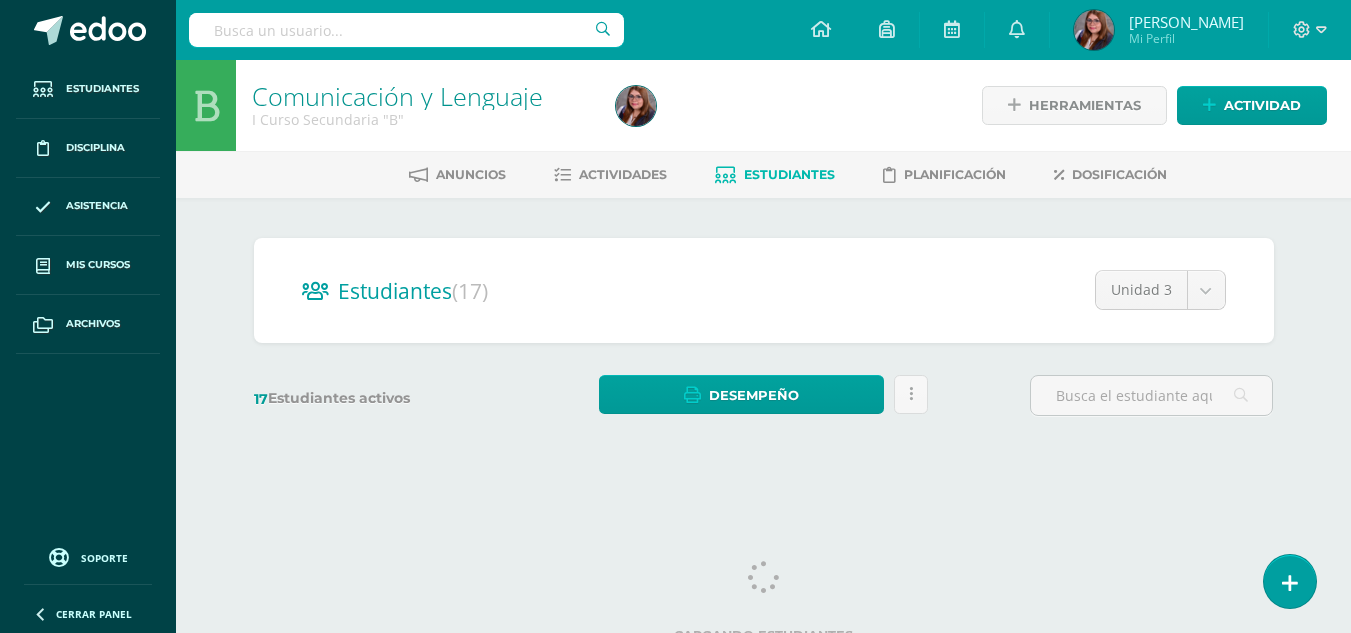 scroll, scrollTop: 0, scrollLeft: 0, axis: both 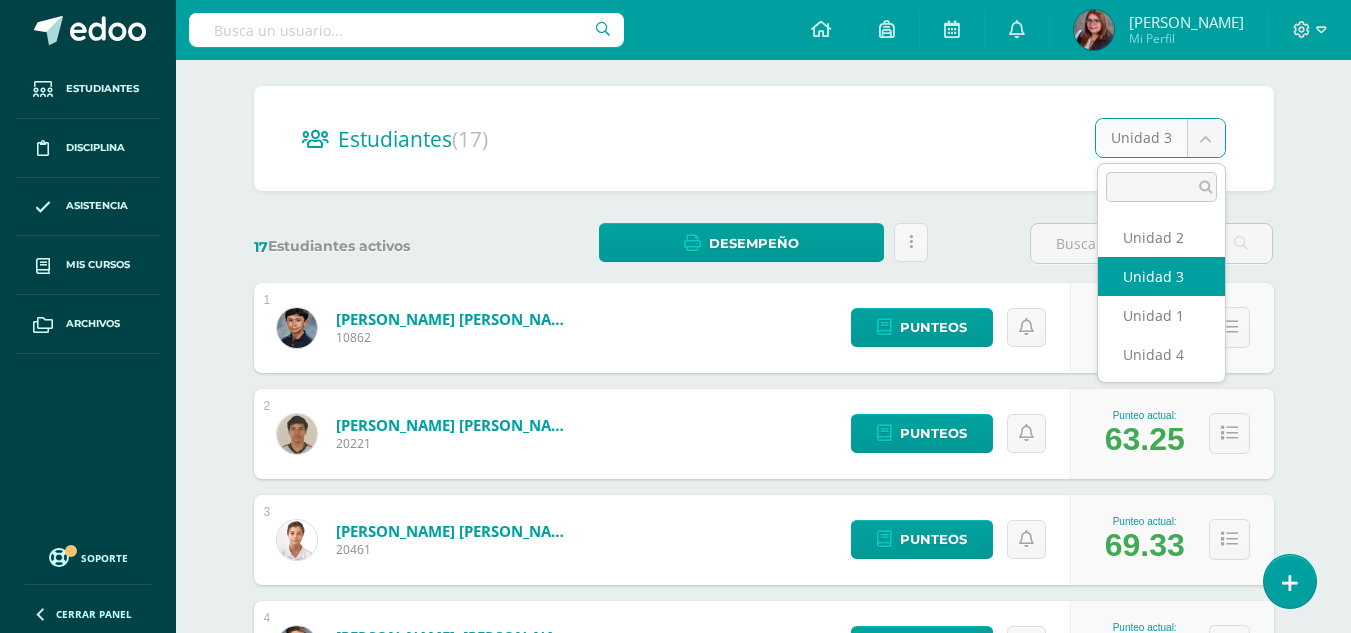 click on "Estudiantes Disciplina Asistencia Mis cursos Archivos Soporte
Centro de ayuda
Últimas actualizaciones
10+ Cerrar panel
Comunicación y Lenguaje
I Curso
Secundaria
"A"
Actividades Estudiantes Planificación Dosificación
Comunicación y Lenguaje
I Curso
Secundaria
"B"
Actividades Estudiantes Planificación Dosificación
Comunicación y Lenguaje
II Curso
Secundaria
"A"
Actividades Estudiantes Planificación Dosificación
Comunicación y Lenguaje
Actividades (17)" at bounding box center [675, 1025] 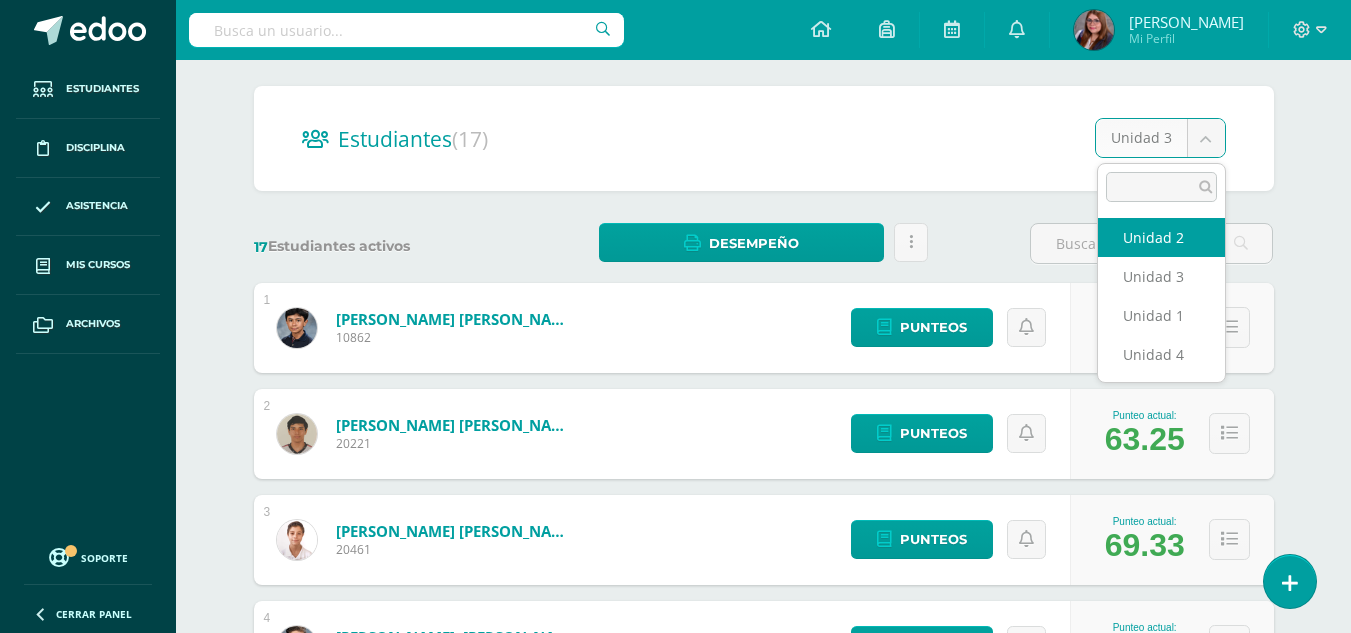 select on "/dashboard/teacher/section/4844/students/?unit=208013" 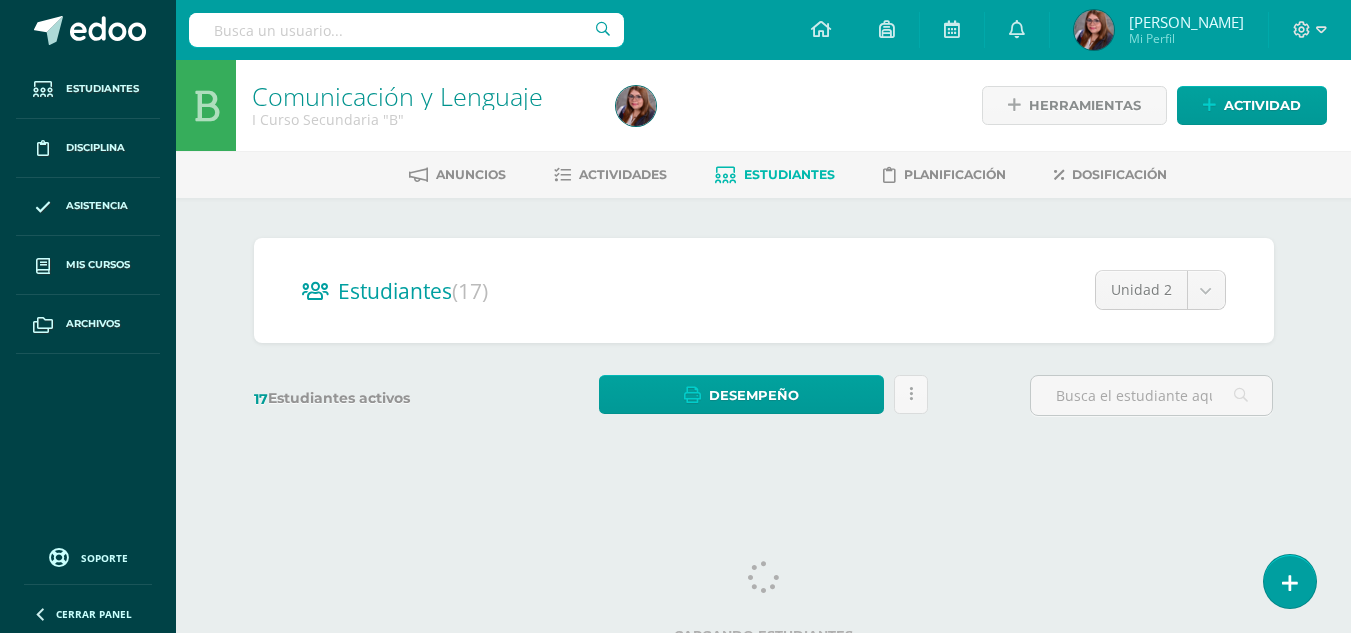 scroll, scrollTop: 0, scrollLeft: 0, axis: both 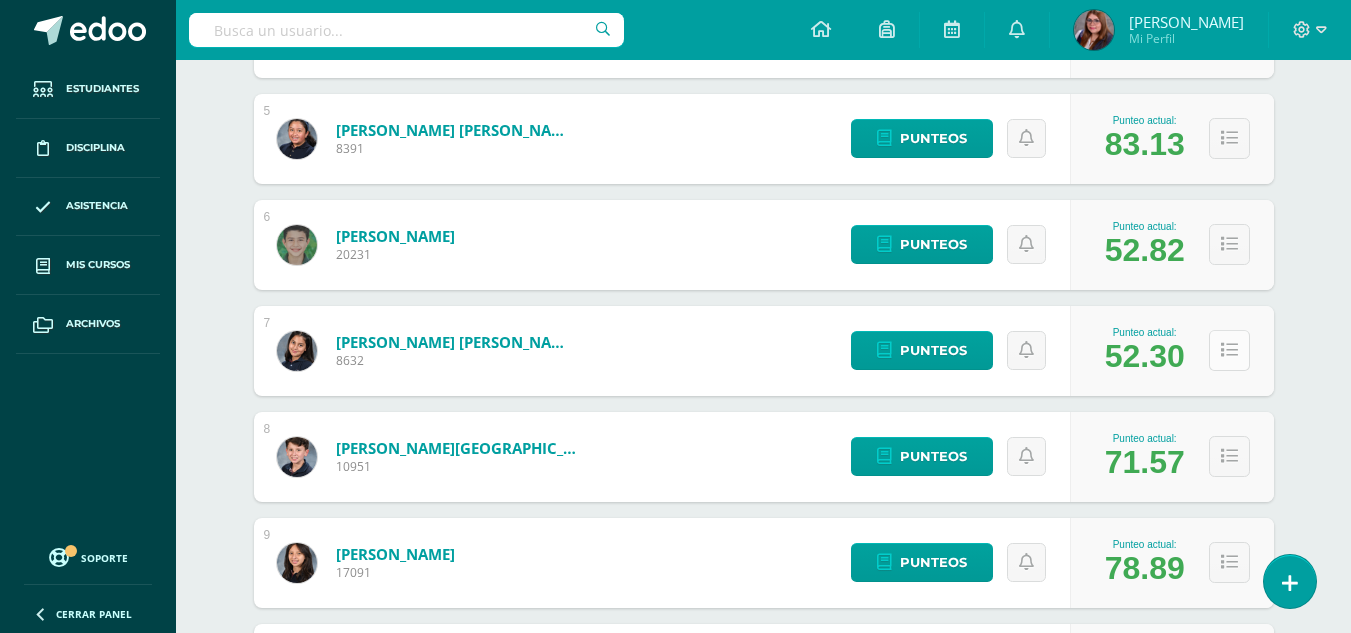 click at bounding box center [1229, 350] 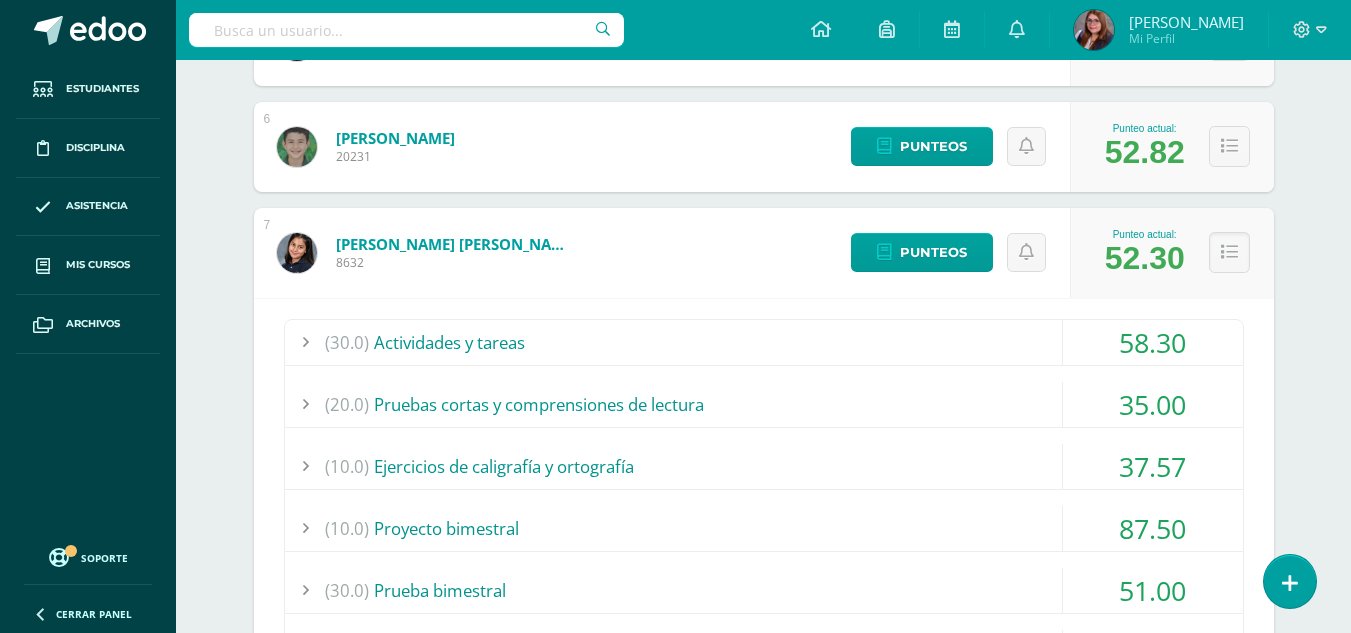 scroll, scrollTop: 868, scrollLeft: 0, axis: vertical 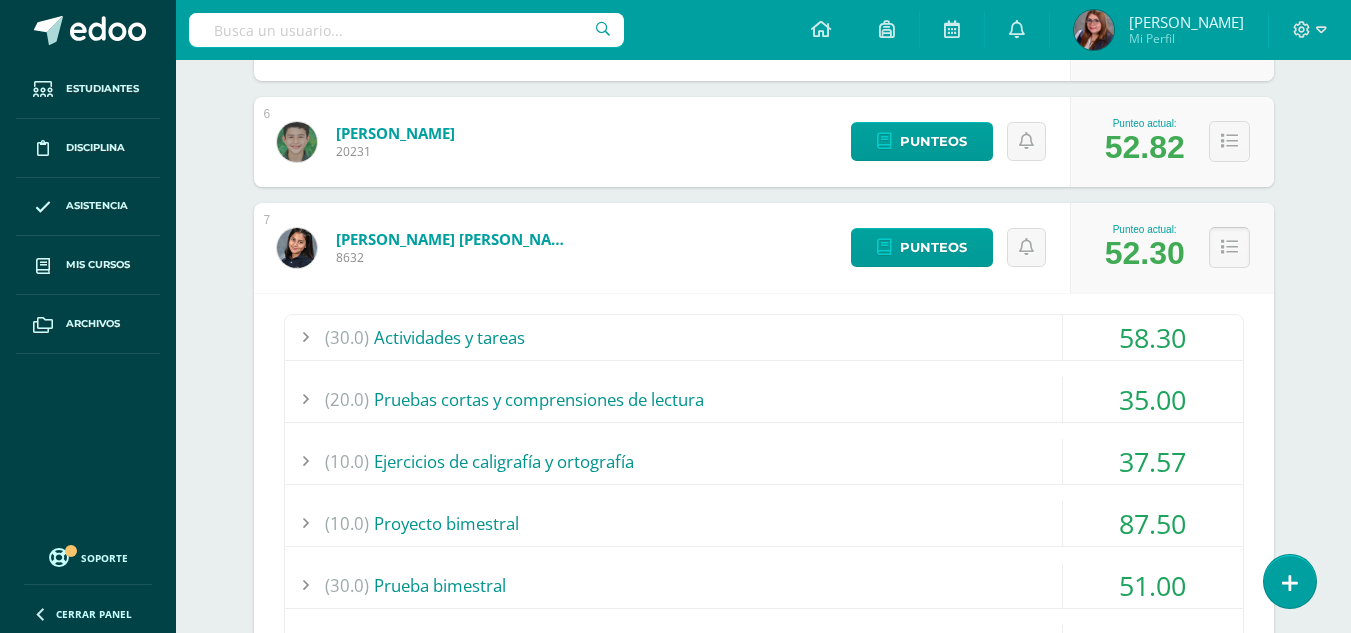 click at bounding box center (1229, 247) 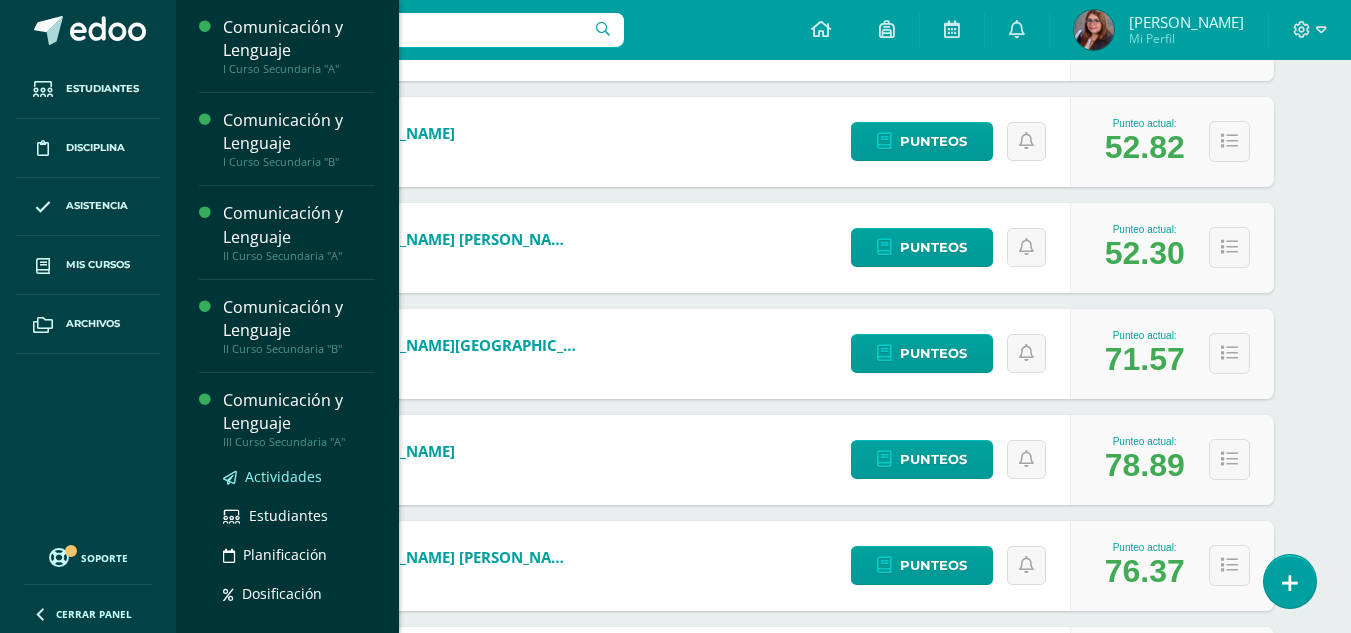 click on "Actividades" at bounding box center (283, 476) 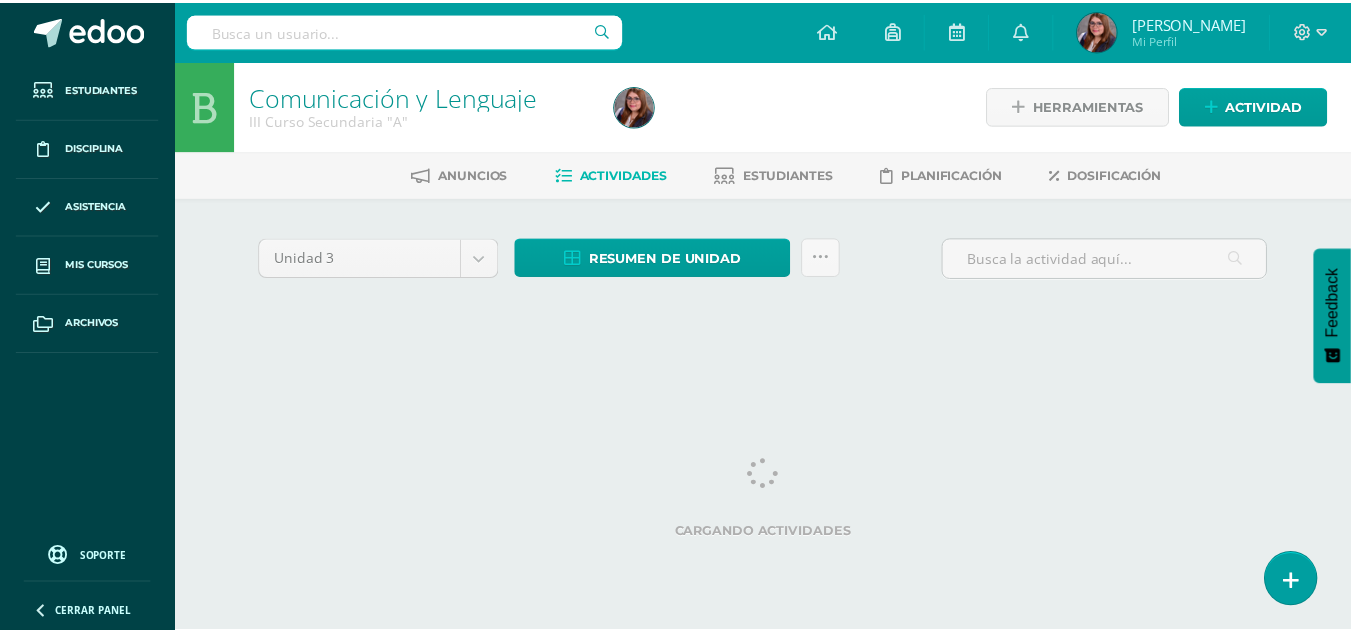 scroll, scrollTop: 0, scrollLeft: 0, axis: both 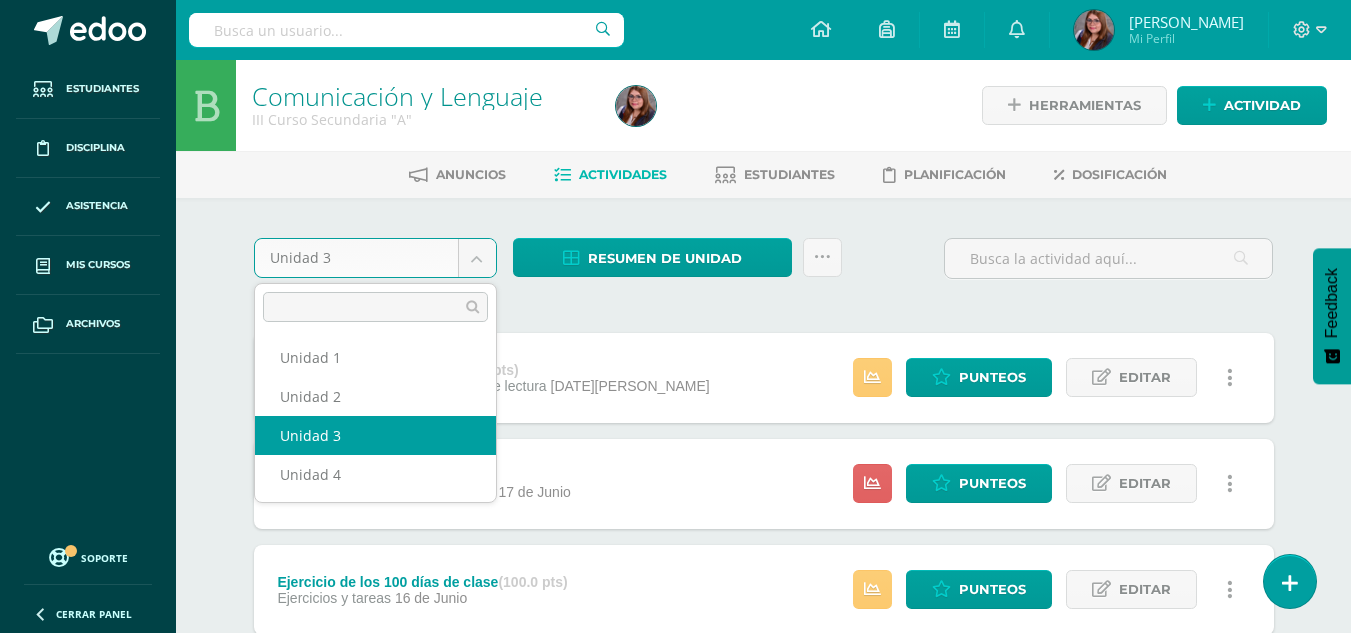 click on "Estudiantes Disciplina Asistencia Mis cursos Archivos Soporte
Centro de ayuda
Últimas actualizaciones
10+ Cerrar panel
Comunicación y Lenguaje
I Curso
Secundaria
"A"
Actividades Estudiantes Planificación Dosificación
Comunicación y Lenguaje
I Curso
Secundaria
"B"
Actividades Estudiantes Planificación Dosificación
Comunicación y Lenguaje
II Curso
Secundaria
"A"
Actividades Estudiantes Planificación Dosificación
Comunicación y Lenguaje
Actividades     2" at bounding box center [675, 751] 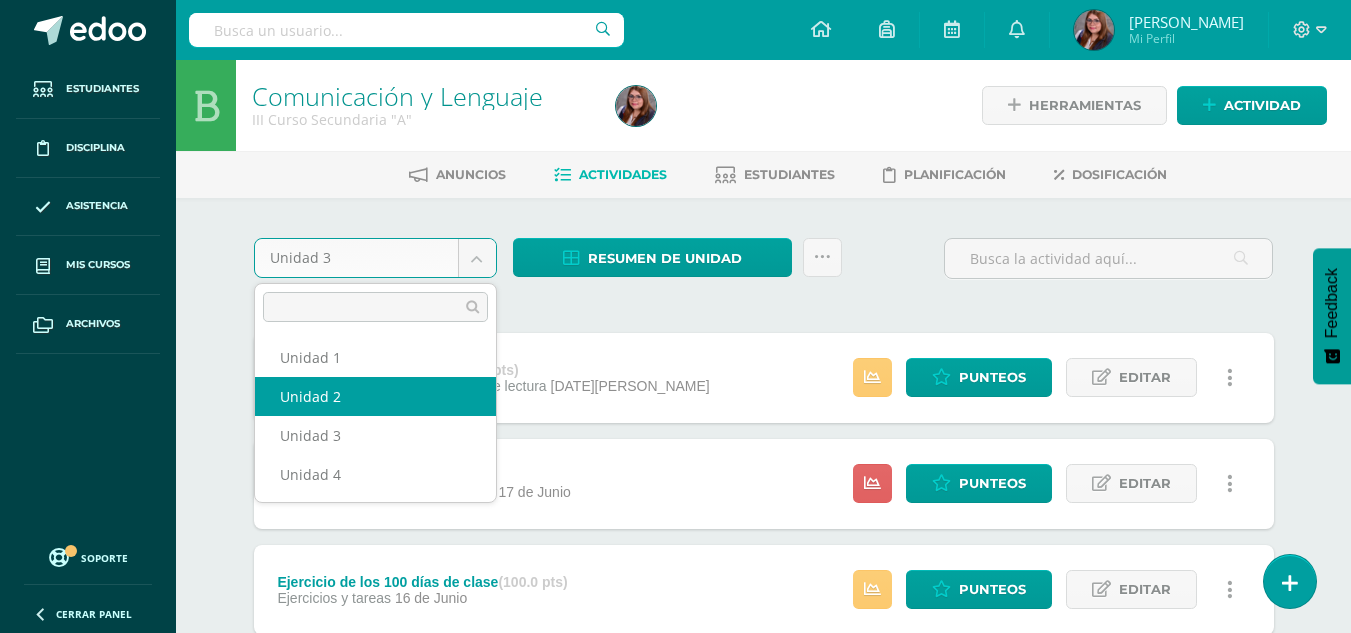 select on "Unidad 2" 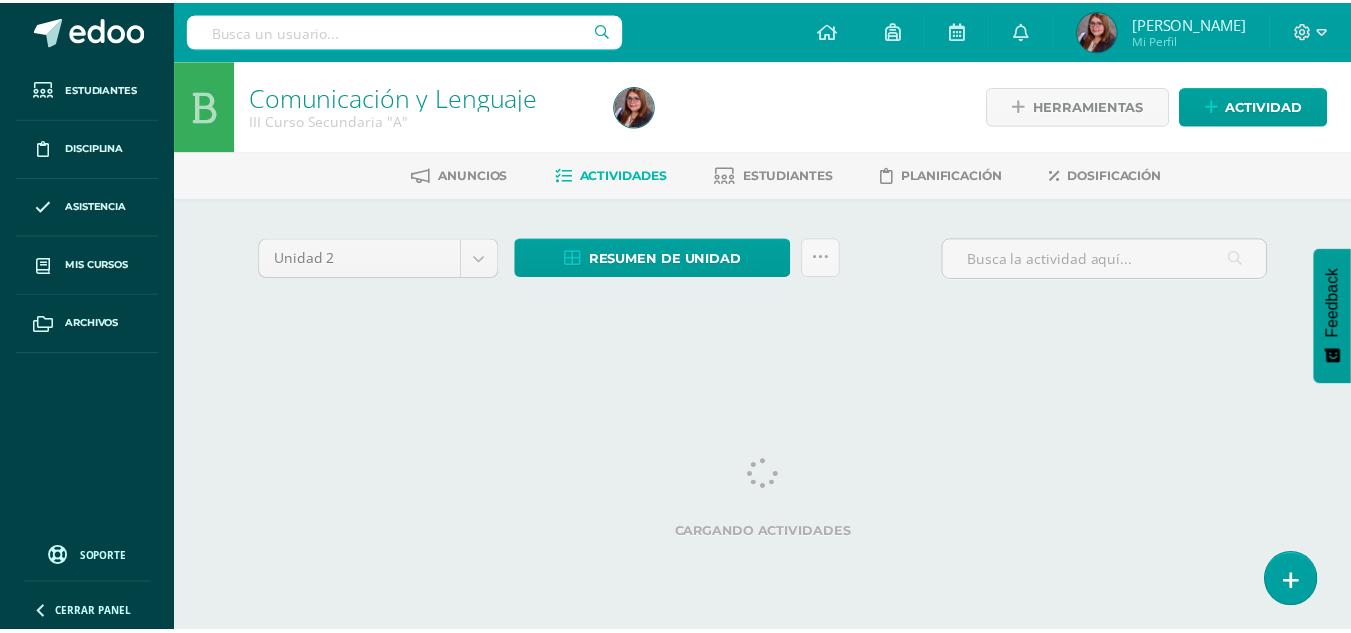 scroll, scrollTop: 0, scrollLeft: 0, axis: both 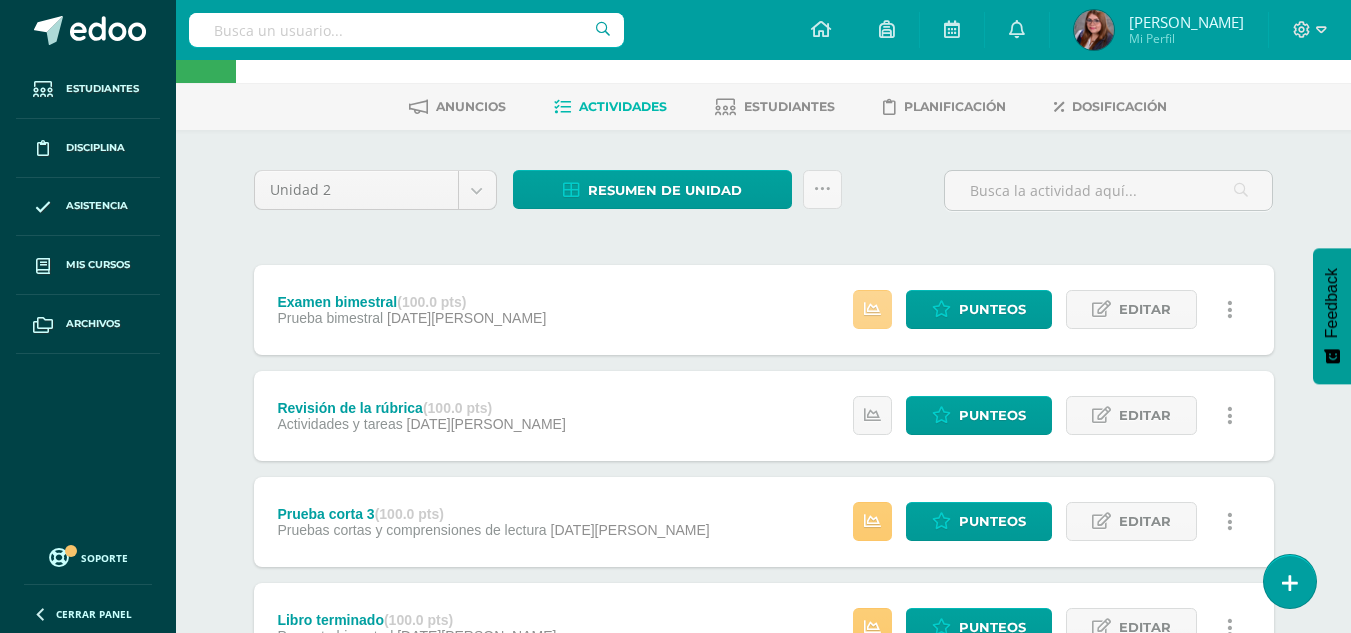 click at bounding box center [872, 309] 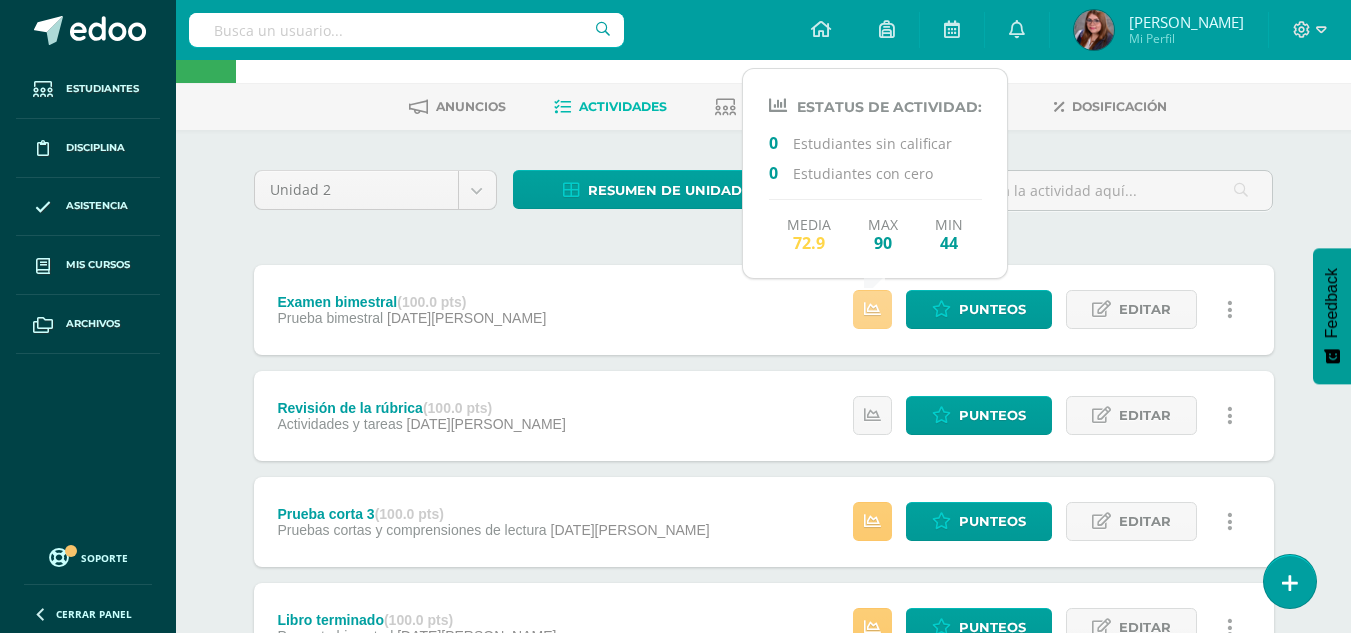 click at bounding box center (872, 309) 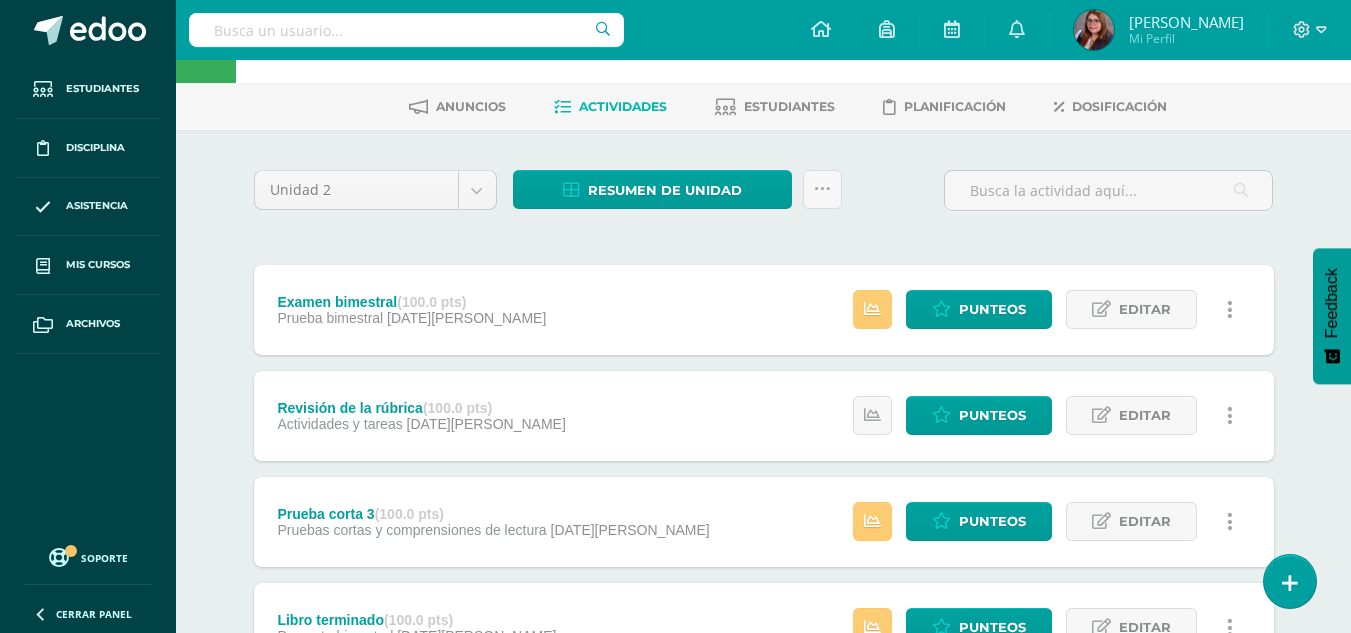 click on "Unidad 2                             Unidad 1 Unidad 2 Unidad 3 Unidad 4 Resumen de unidad
Descargar como HTML
Descargar como PDF
Descargar como XLS
Subir actividades en masa
Enviar punteos a revision
Historial de actividad
¿Estás seguro que deseas  Enviar a revisión  las notas de este curso?
Esta acción  enviará una notificación a tu supervisor y no podrás eliminar o cambiar tus notas.  Esta acción no podrá ser revertida a menos que se te conceda permiso
Cancelar
Enviar a revisión
Creación  y  Calificación   en masa.
Para poder crear actividades y calificar las mismas" at bounding box center (764, 1312) 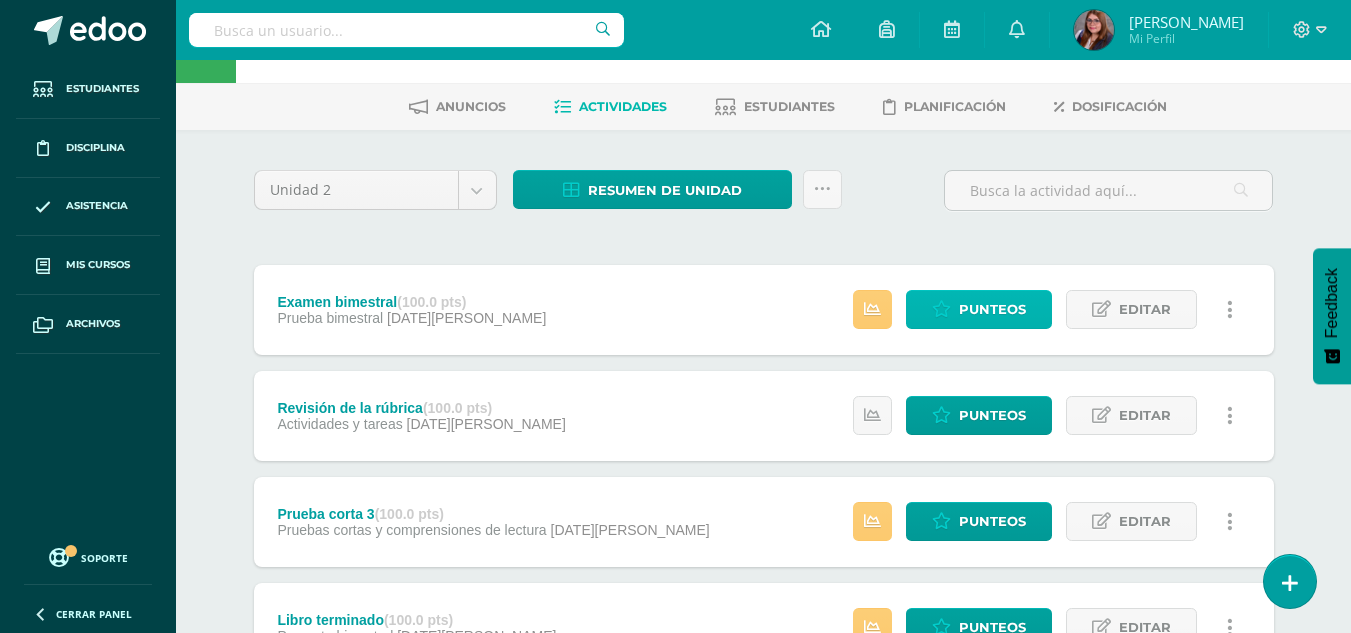 click on "Punteos" at bounding box center [992, 309] 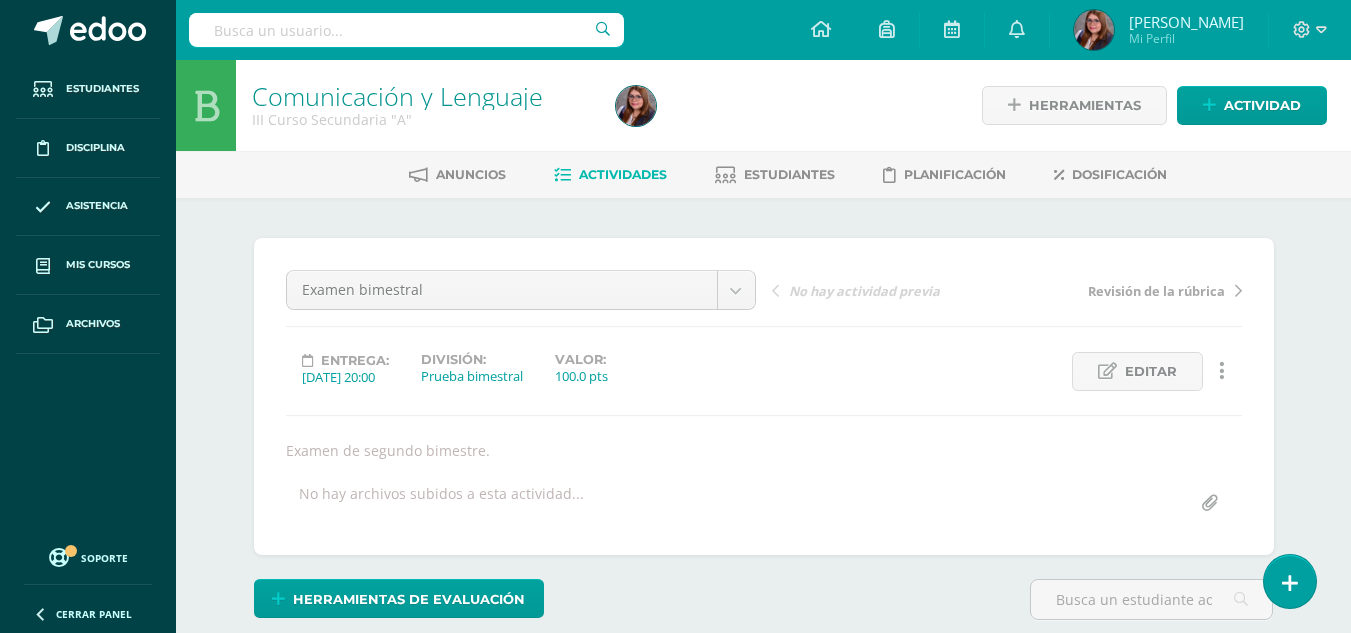 scroll, scrollTop: 1, scrollLeft: 0, axis: vertical 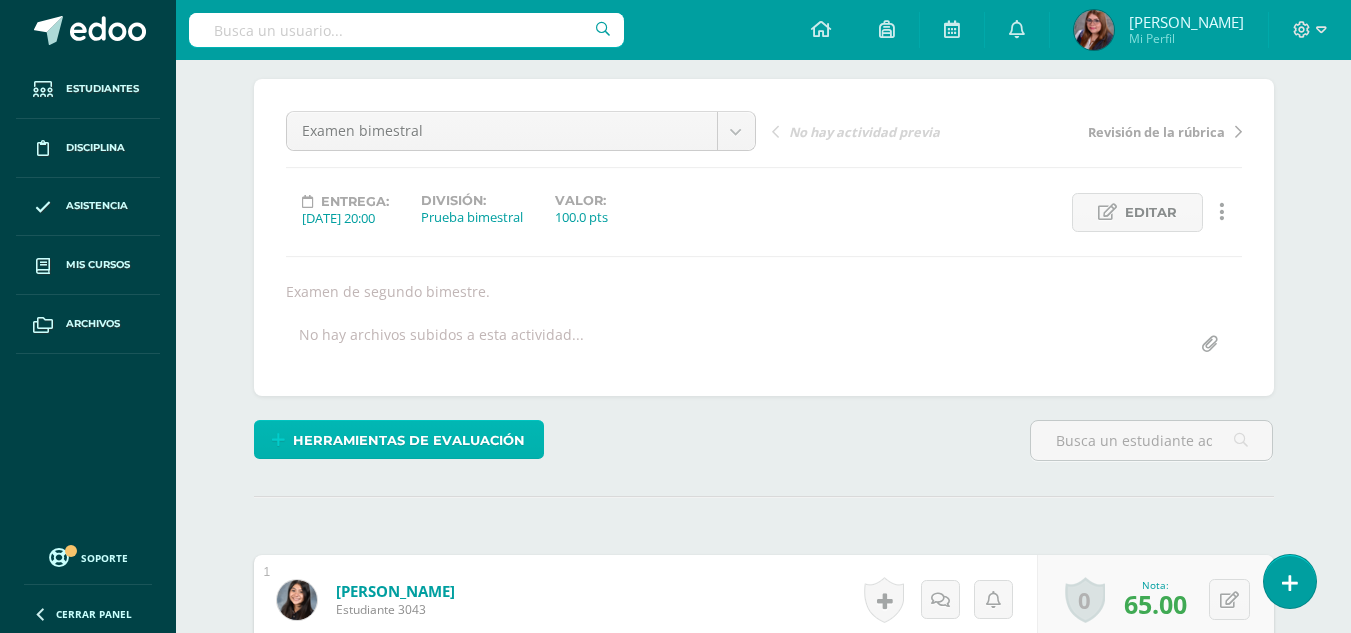click on "Herramientas de evaluación" at bounding box center [409, 440] 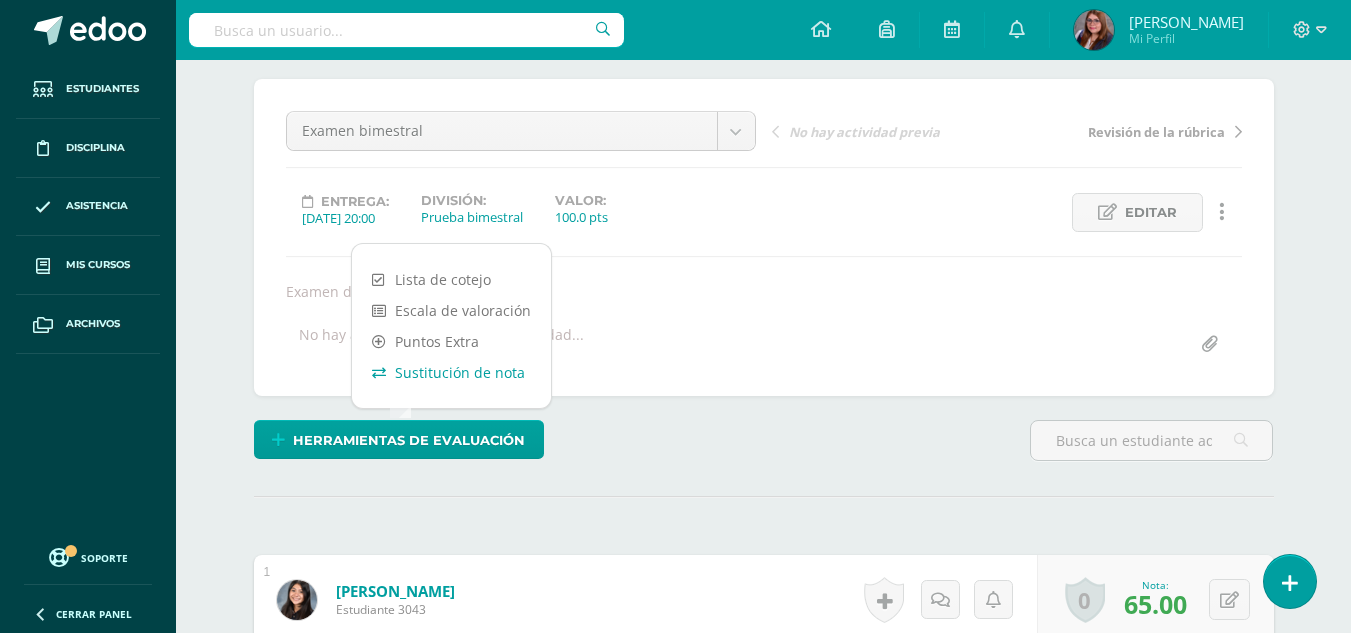 click on "Sustitución de nota" at bounding box center [451, 372] 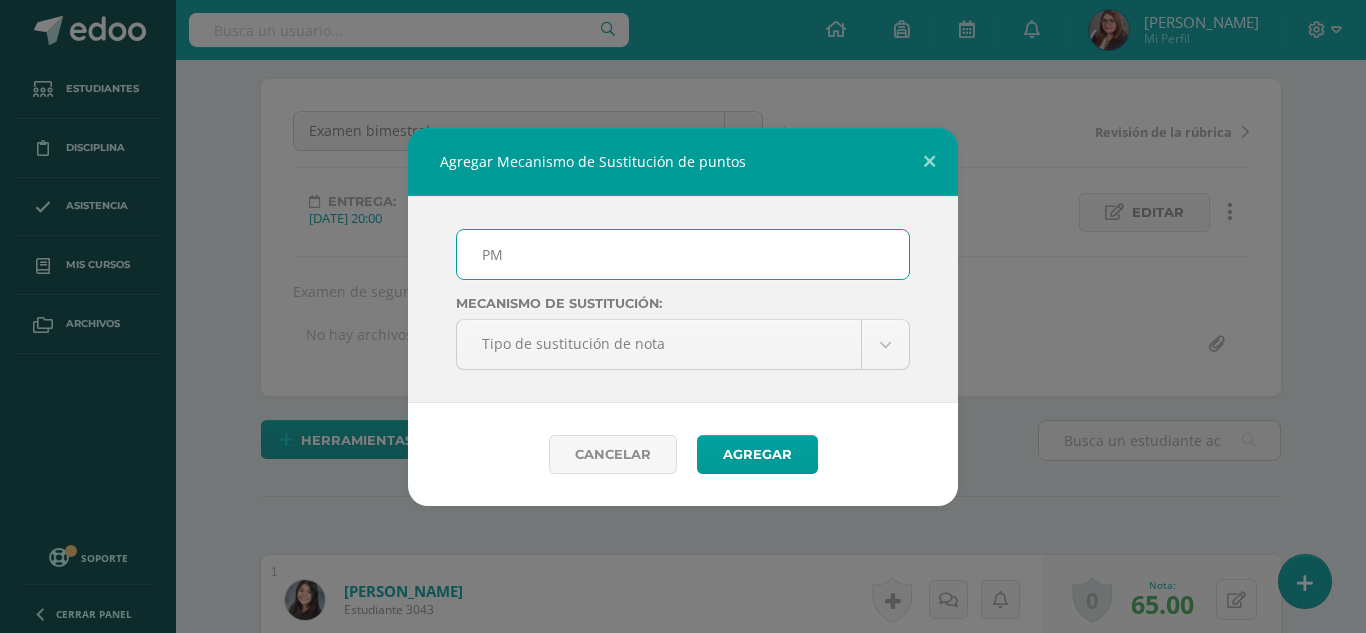 type on "PMA examen bimestral" 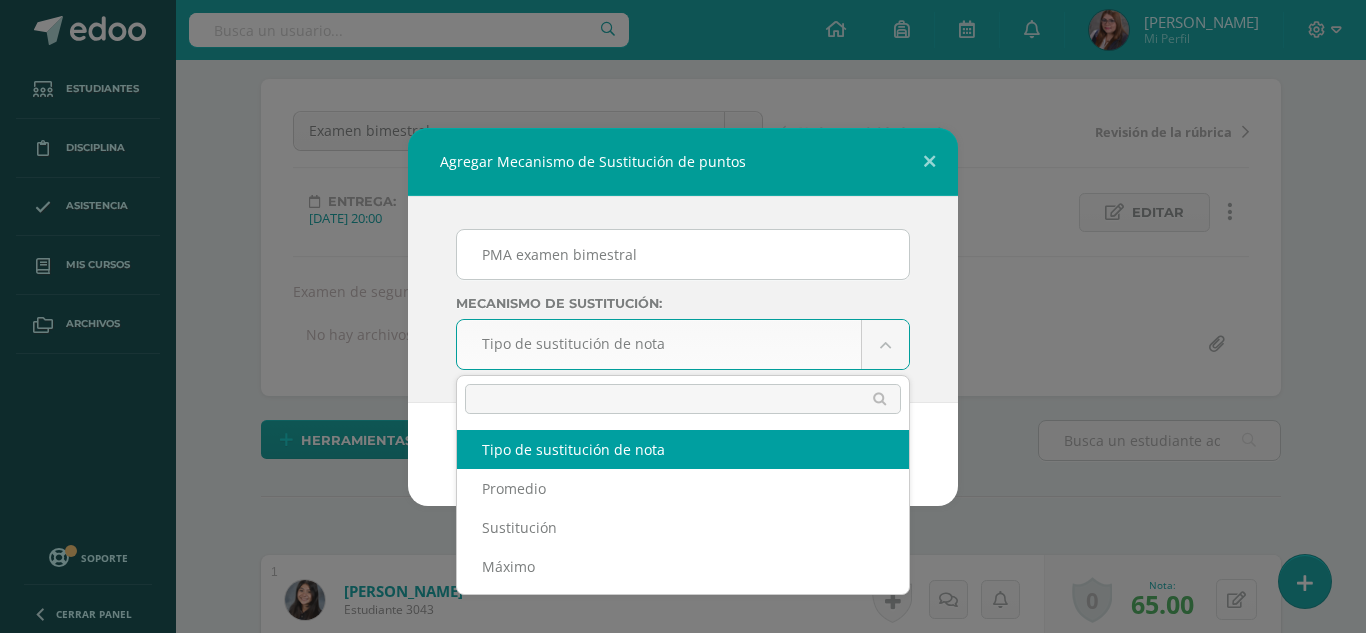 click on "Agregar Mecanismo de Sustitución de puntos
PMA examen bimestral Mecanismo de sustitución:     Tipo de sustitución de nota     Tipo de sustitución de nota Promedio Sustitución Máximo Cancelar Agregar Loading... Estudiantes Disciplina Asistencia Mis cursos Archivos Soporte
Centro de ayuda
Últimas actualizaciones
10+ Cerrar panel
Comunicación y Lenguaje
I Curso
Secundaria
"A"
Actividades Estudiantes Planificación Dosificación
Comunicación y Lenguaje
I Curso
Secundaria
"B"
Actividades Estudiantes Planificación Dosificación
Comunicación y Lenguaje
Actividades" at bounding box center [683, 1311] 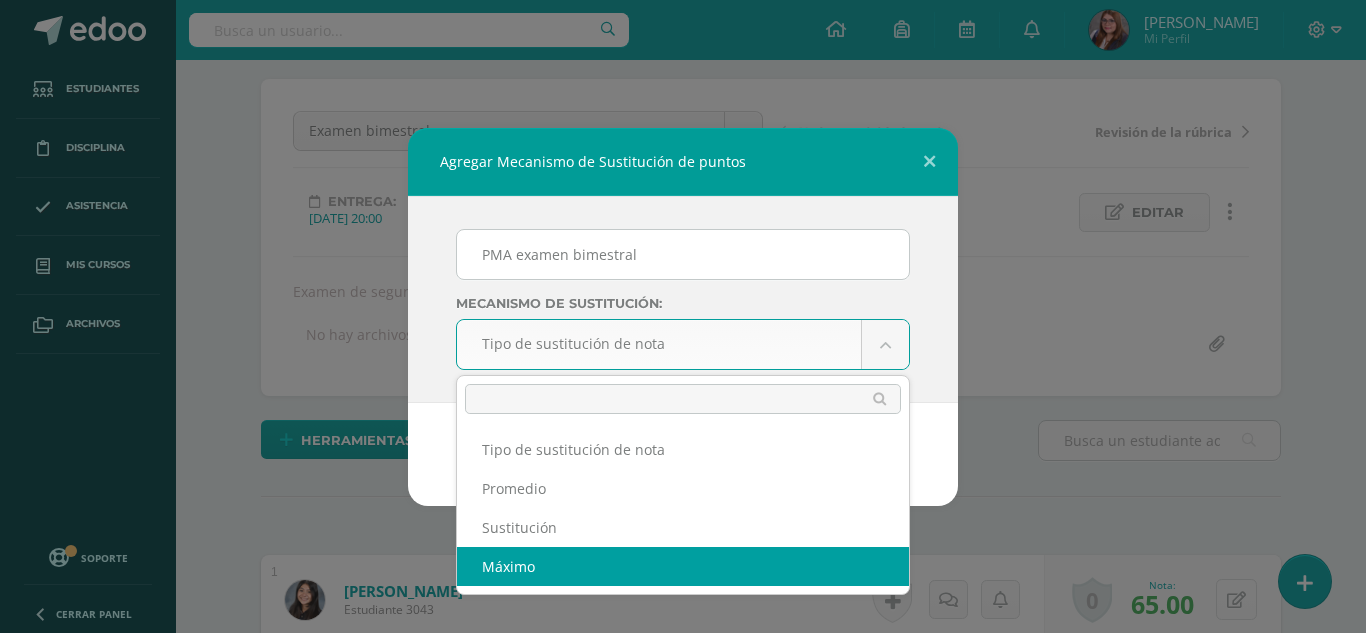 select on "maximum" 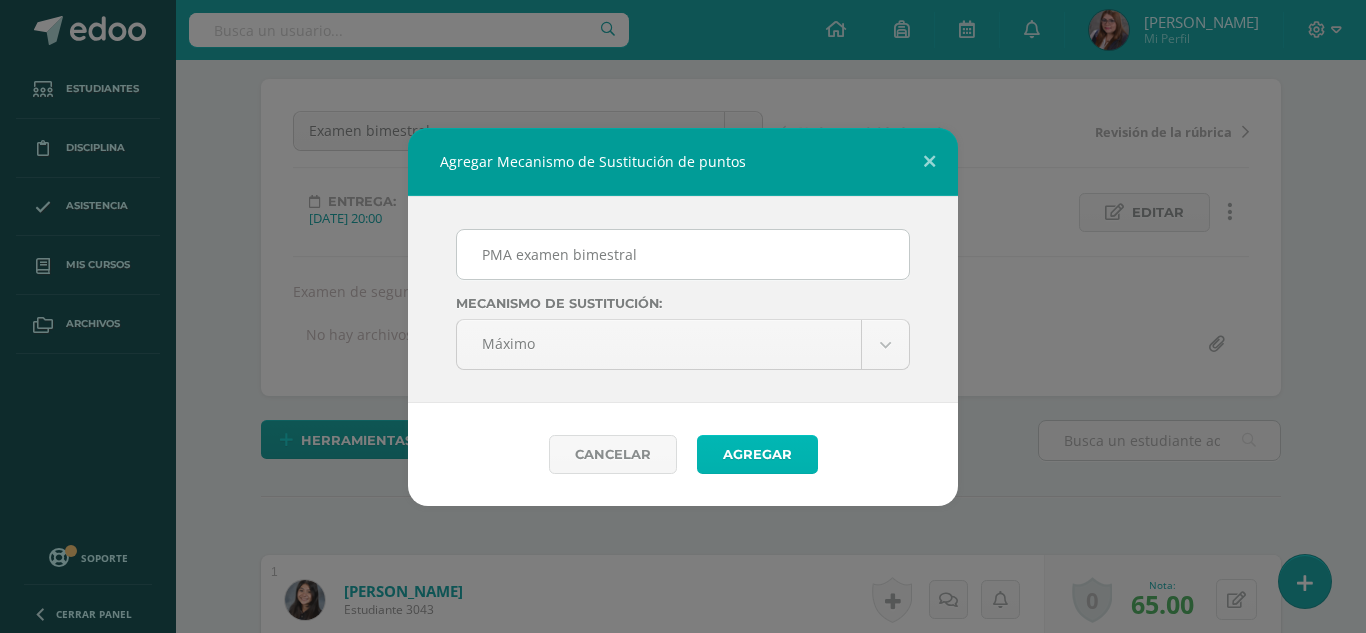 click on "Agregar" at bounding box center [757, 454] 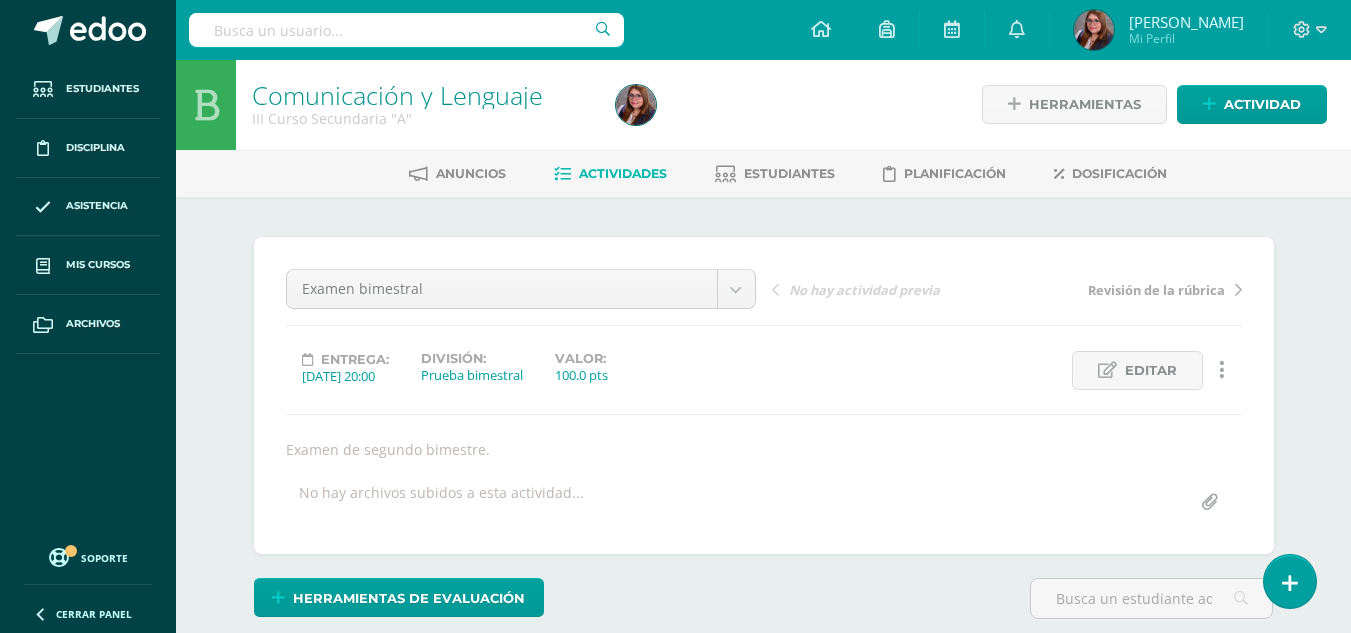 scroll, scrollTop: 2, scrollLeft: 0, axis: vertical 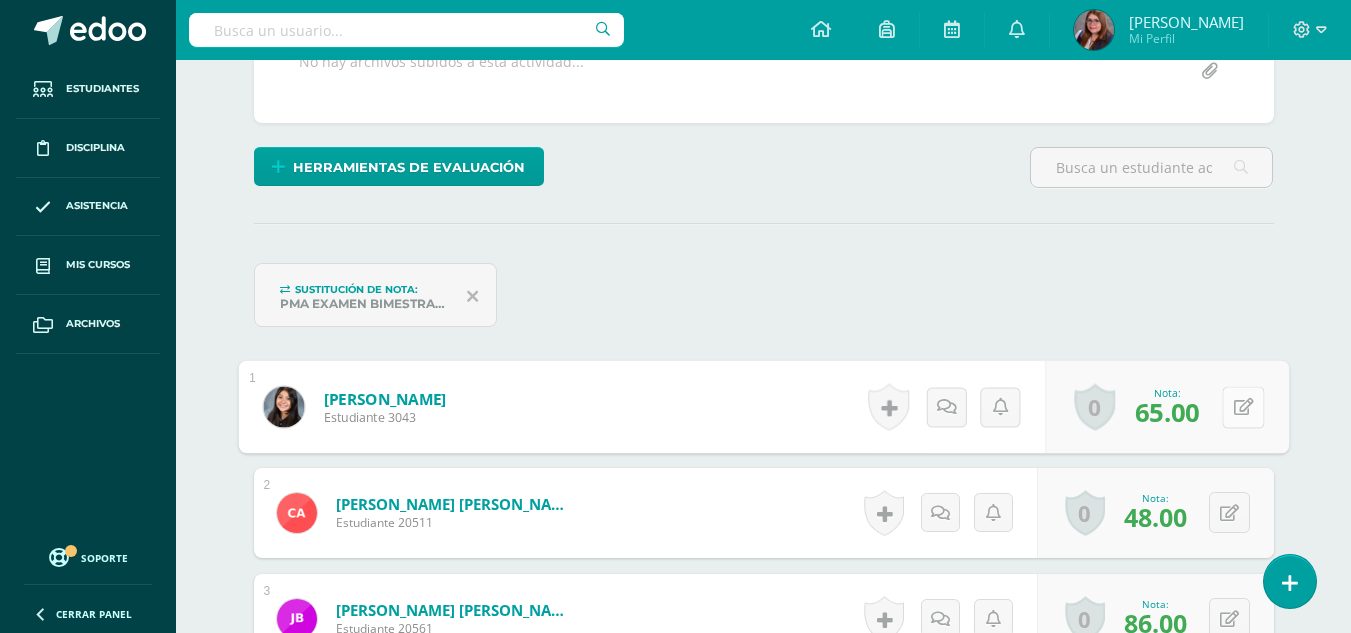 click at bounding box center (1243, 407) 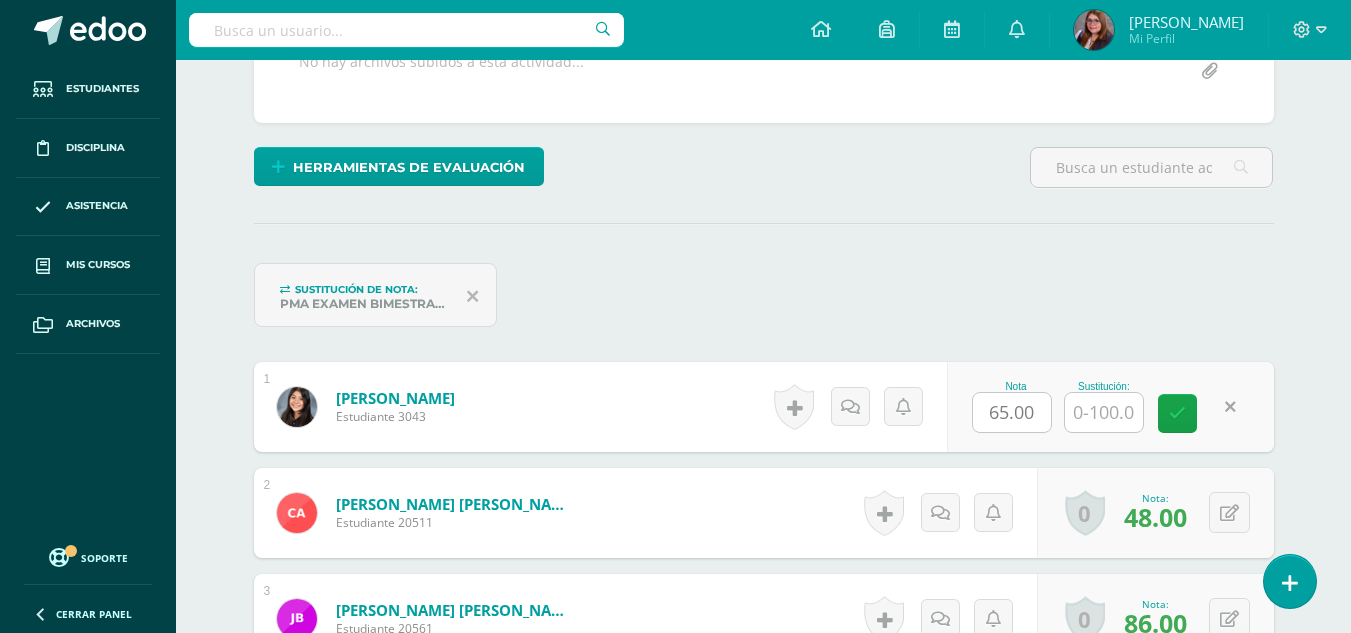 click on "Sustitución de nota:
PMA examen bimestral -
Mayor" at bounding box center [764, 303] 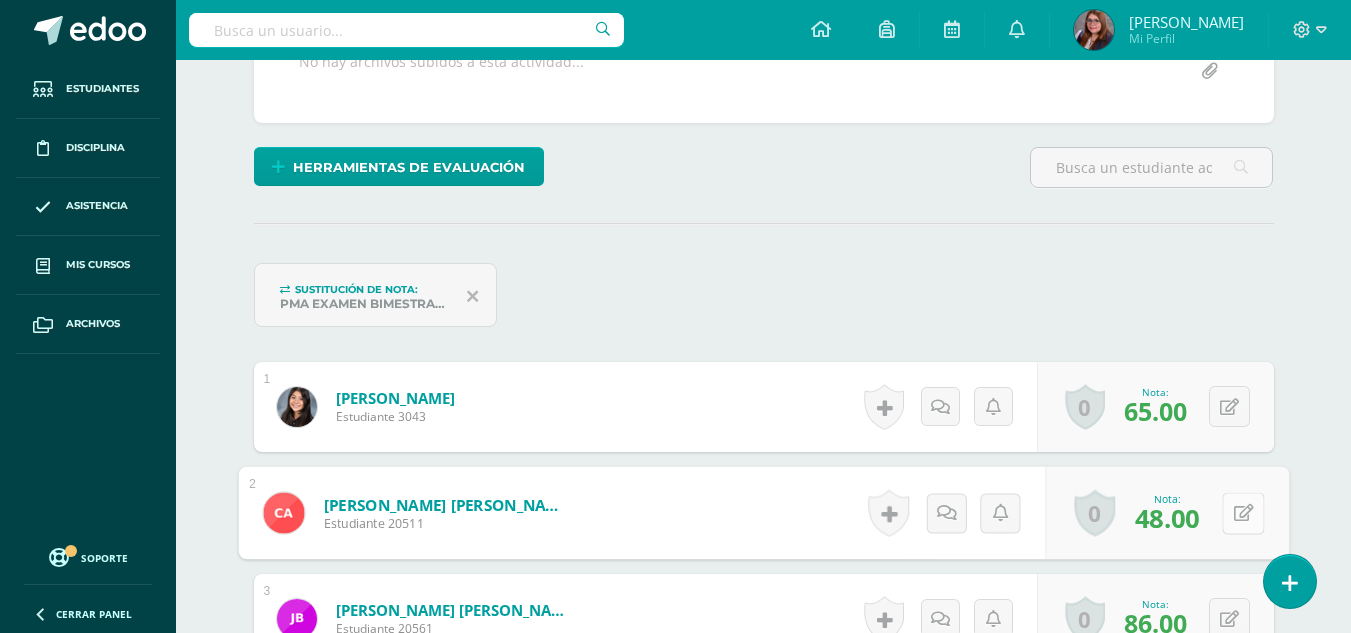 click at bounding box center (1243, 513) 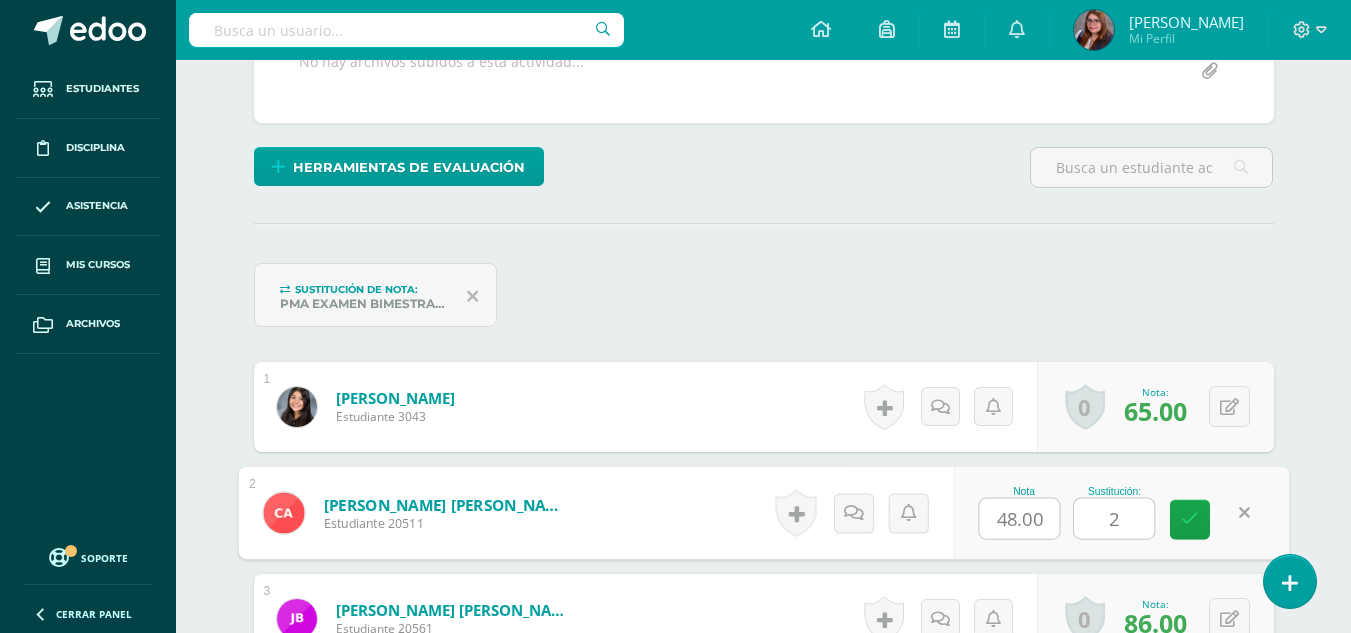 type on "26" 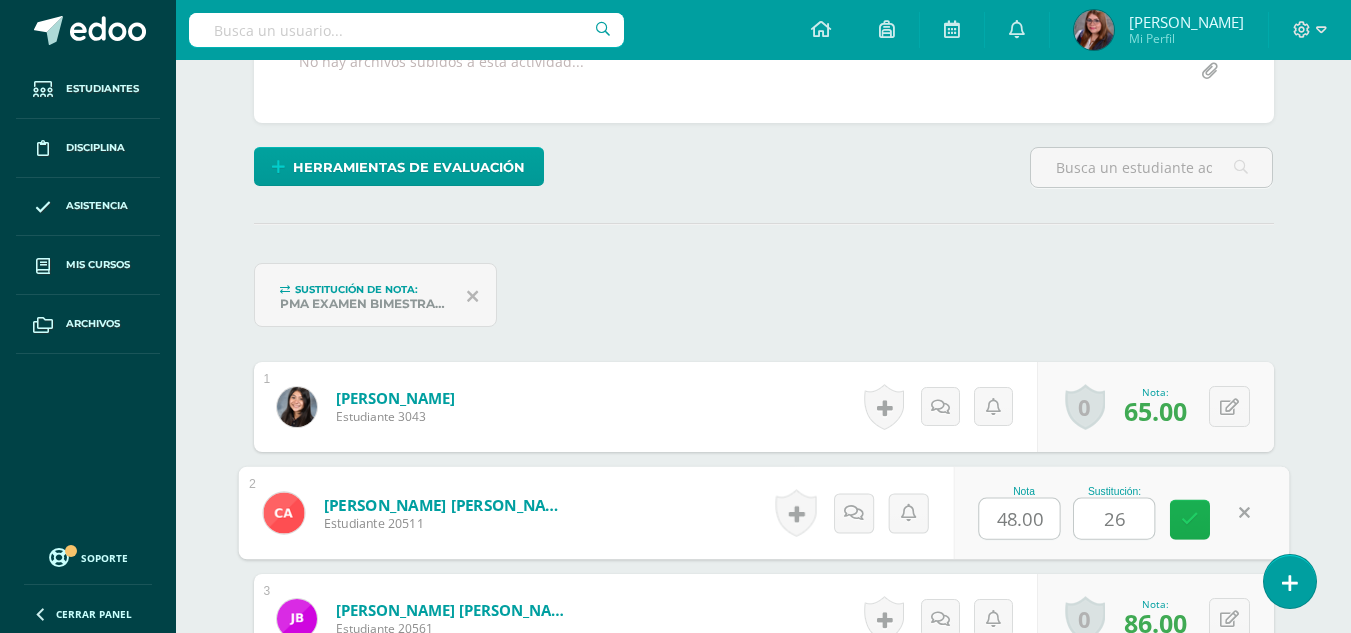 click at bounding box center (1190, 520) 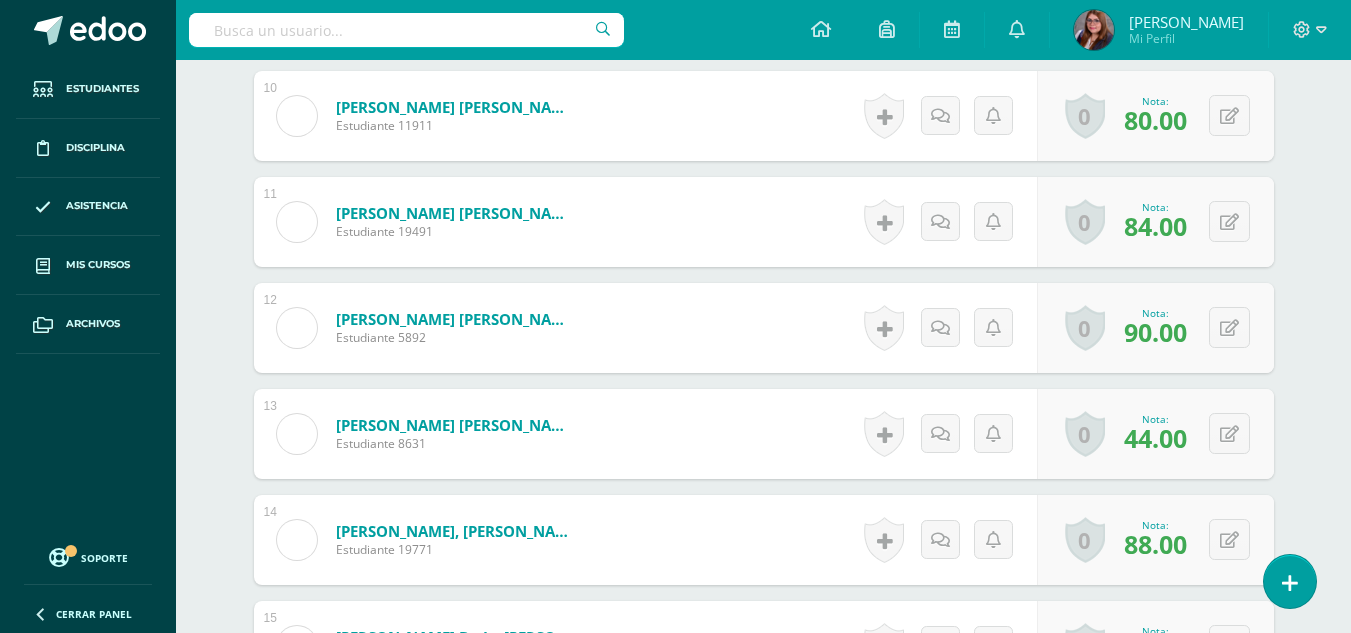 scroll, scrollTop: 1682, scrollLeft: 0, axis: vertical 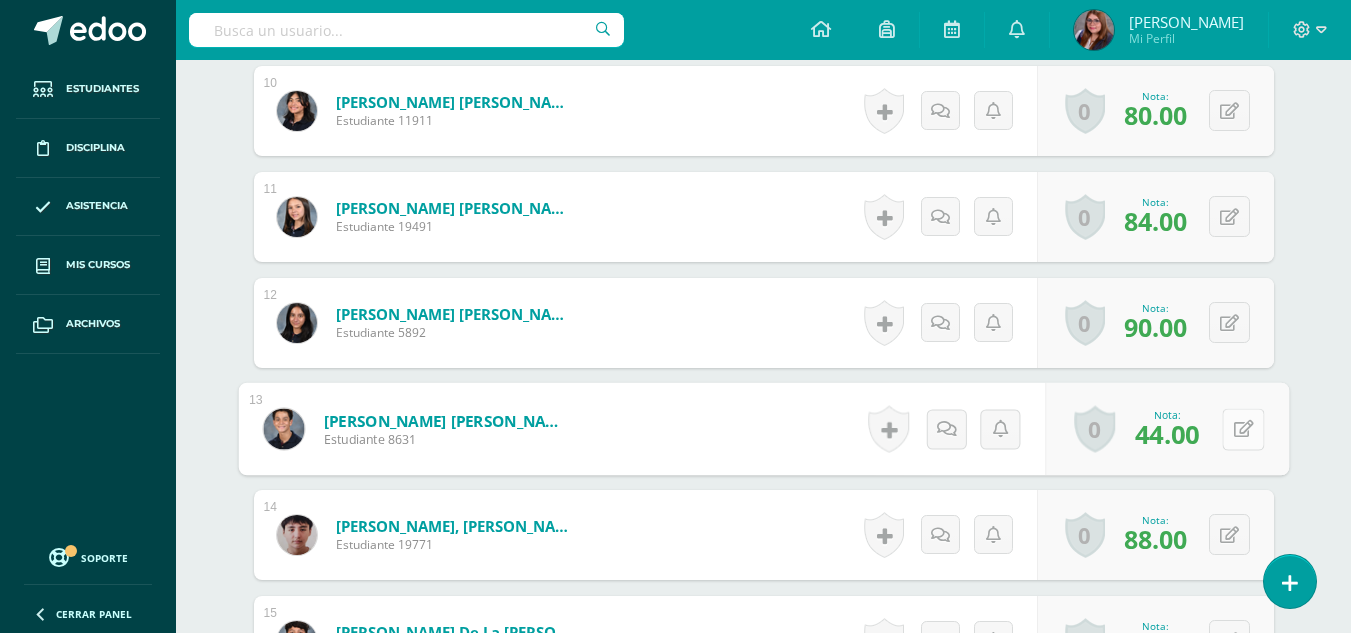 click at bounding box center [1243, 429] 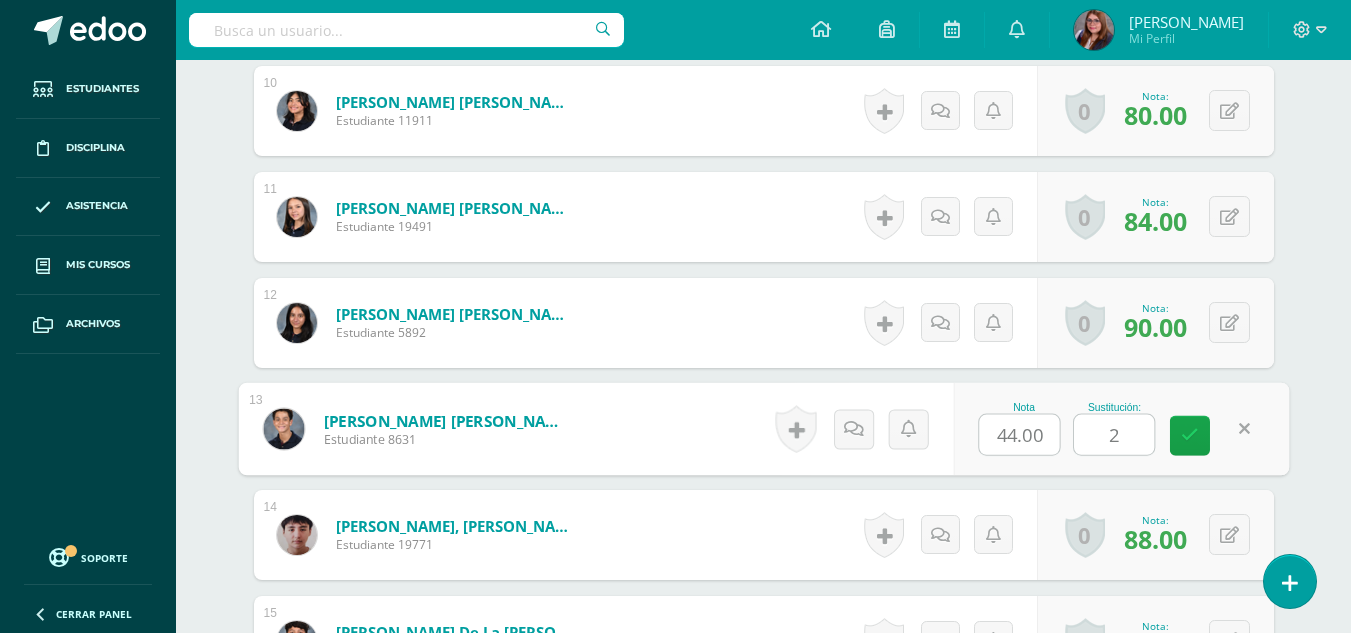 type on "20" 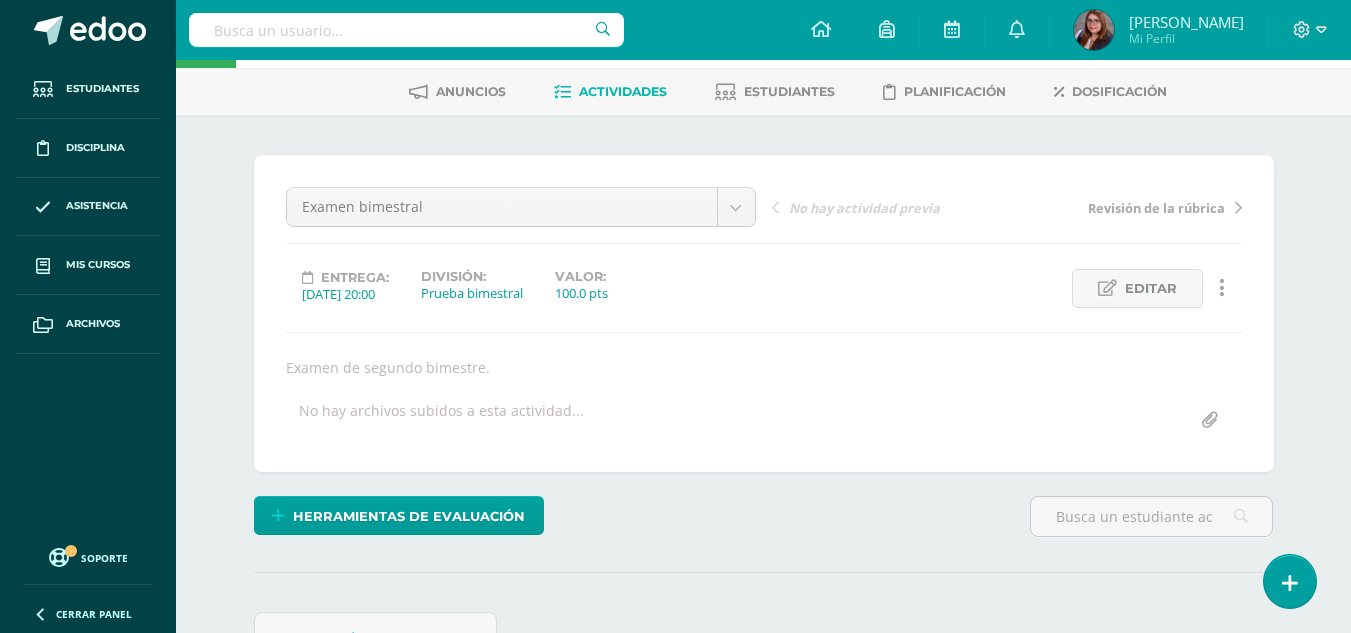 scroll, scrollTop: 0, scrollLeft: 0, axis: both 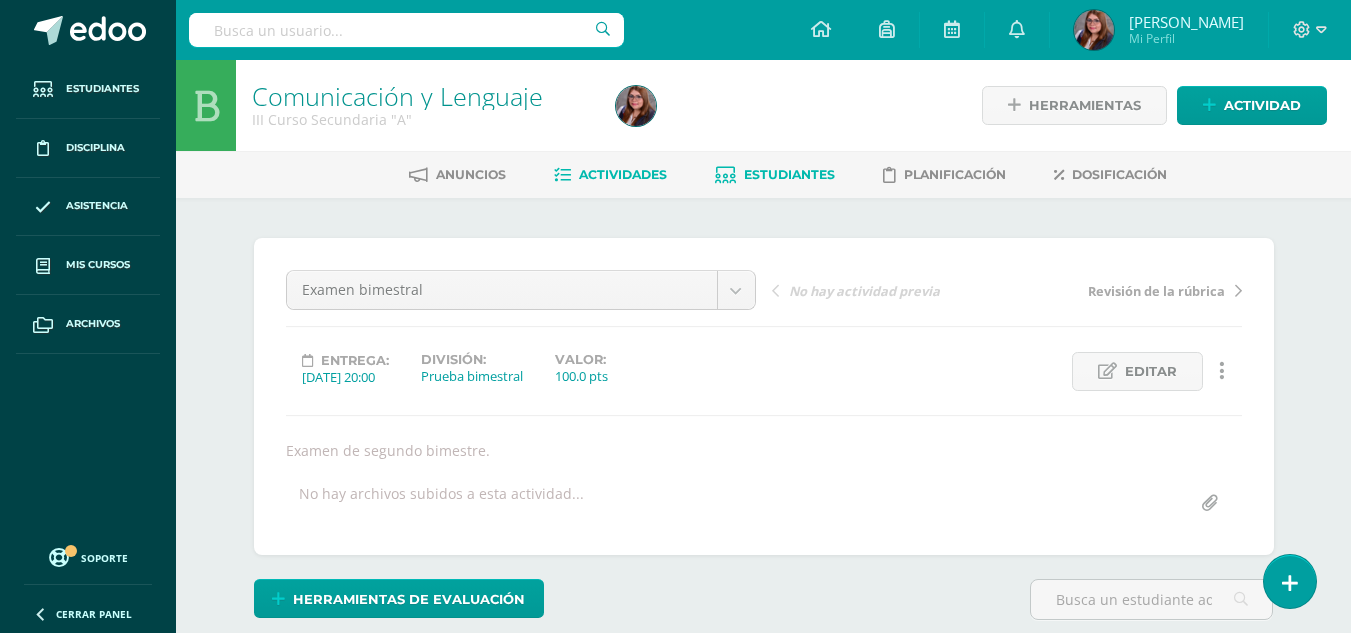 click on "Estudiantes" at bounding box center [789, 174] 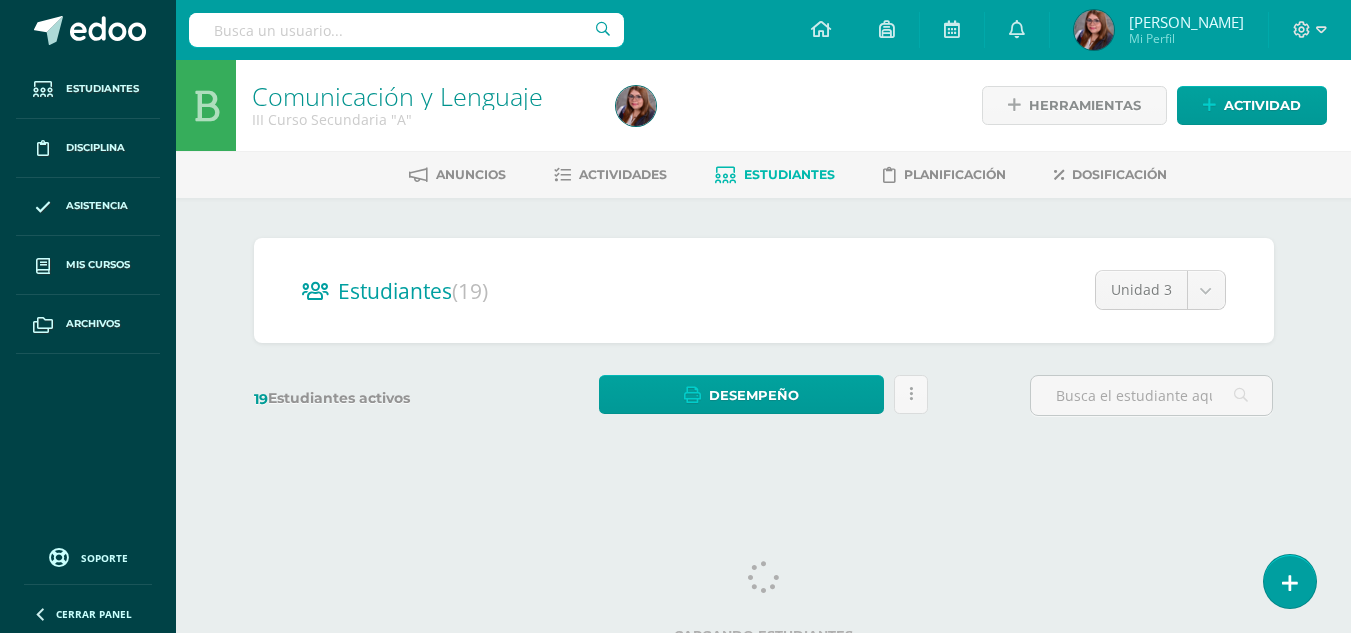 scroll, scrollTop: 0, scrollLeft: 0, axis: both 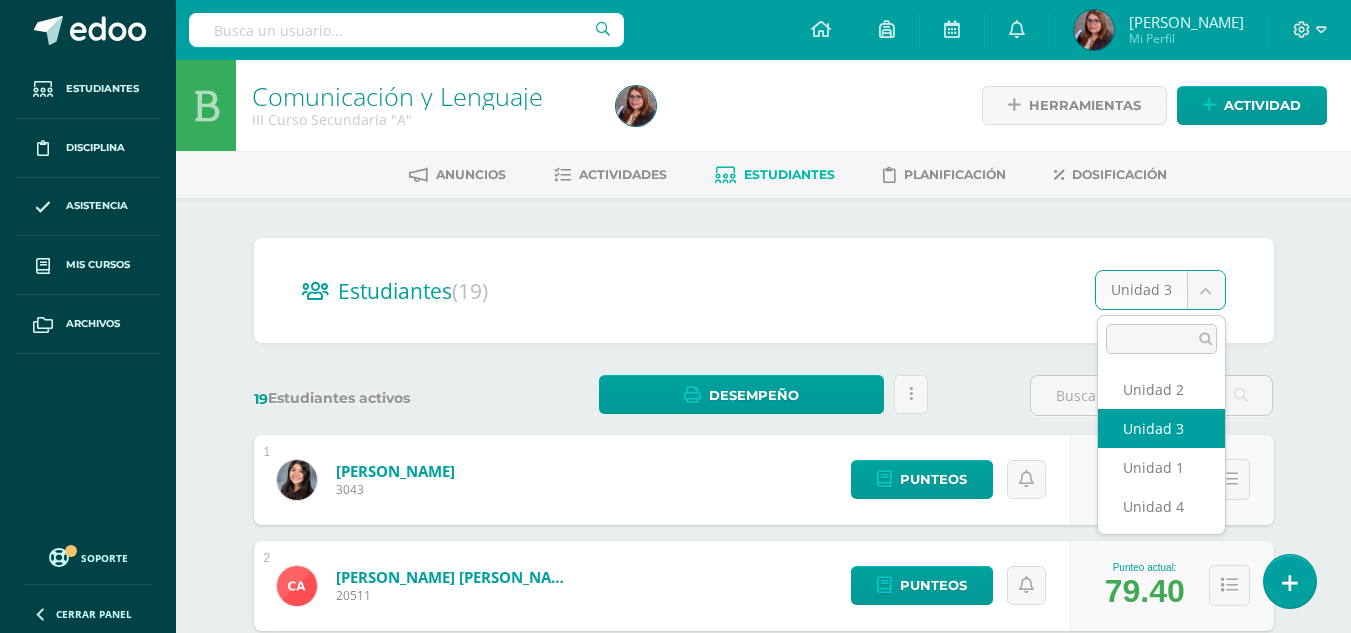 click on "Estudiantes Disciplina Asistencia Mis cursos Archivos Soporte
Centro de ayuda
Últimas actualizaciones
10+ Cerrar panel
Comunicación y Lenguaje
I Curso
Secundaria
"A"
Actividades Estudiantes Planificación Dosificación
Comunicación y Lenguaje
I Curso
Secundaria
"B"
Actividades Estudiantes Planificación Dosificación
Comunicación y Lenguaje
II Curso
Secundaria
"A"
Actividades Estudiantes Planificación Dosificación
Comunicación y Lenguaje
Actividades (19)" at bounding box center (675, 802) 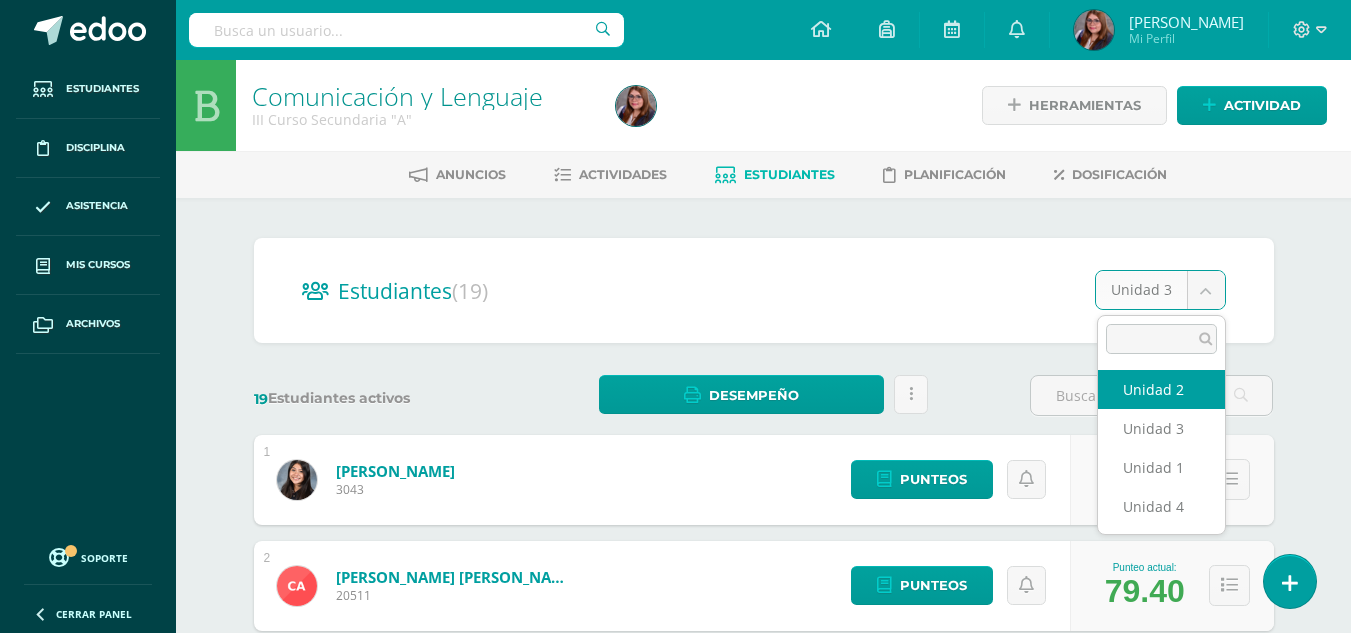 select on "/dashboard/teacher/section/4893/students/?unit=208454" 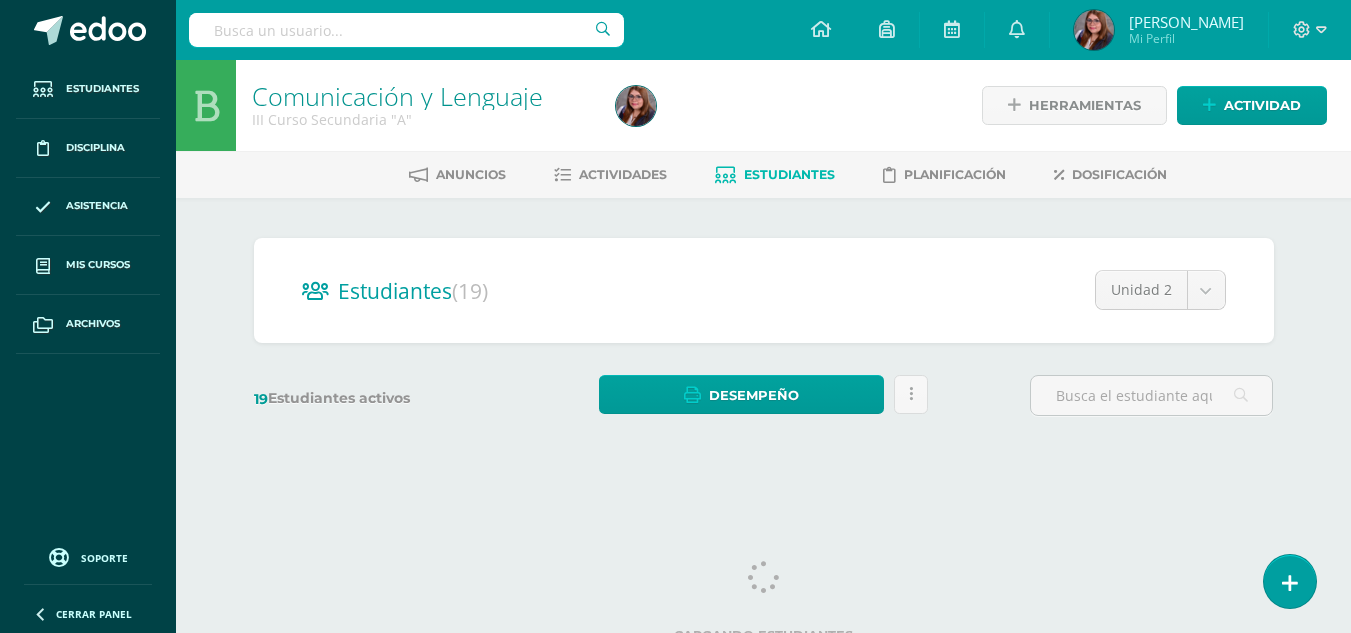 scroll, scrollTop: 0, scrollLeft: 0, axis: both 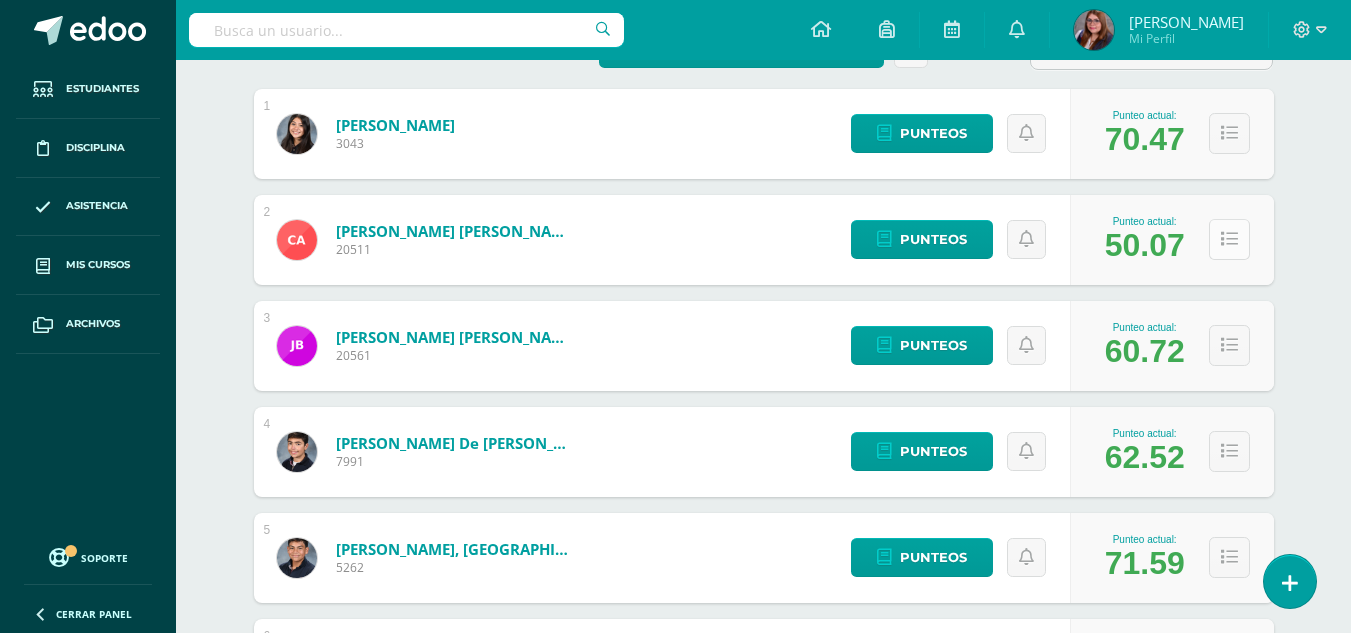 click at bounding box center (1229, 239) 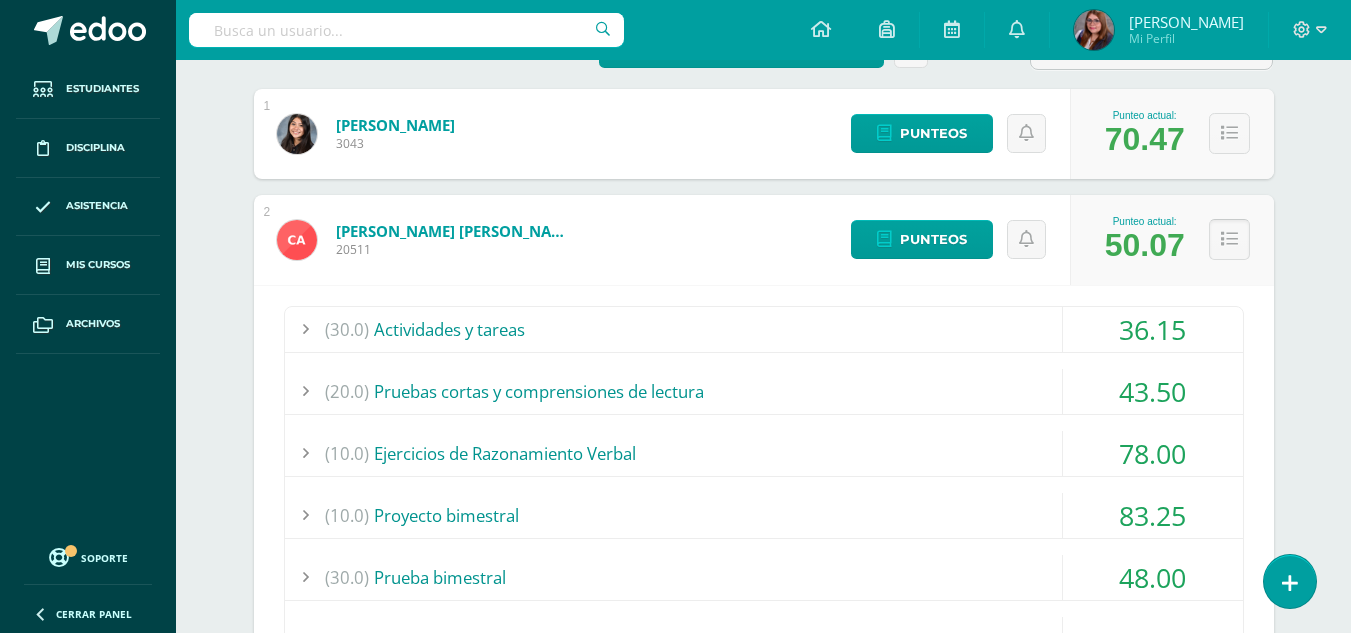click at bounding box center [1229, 239] 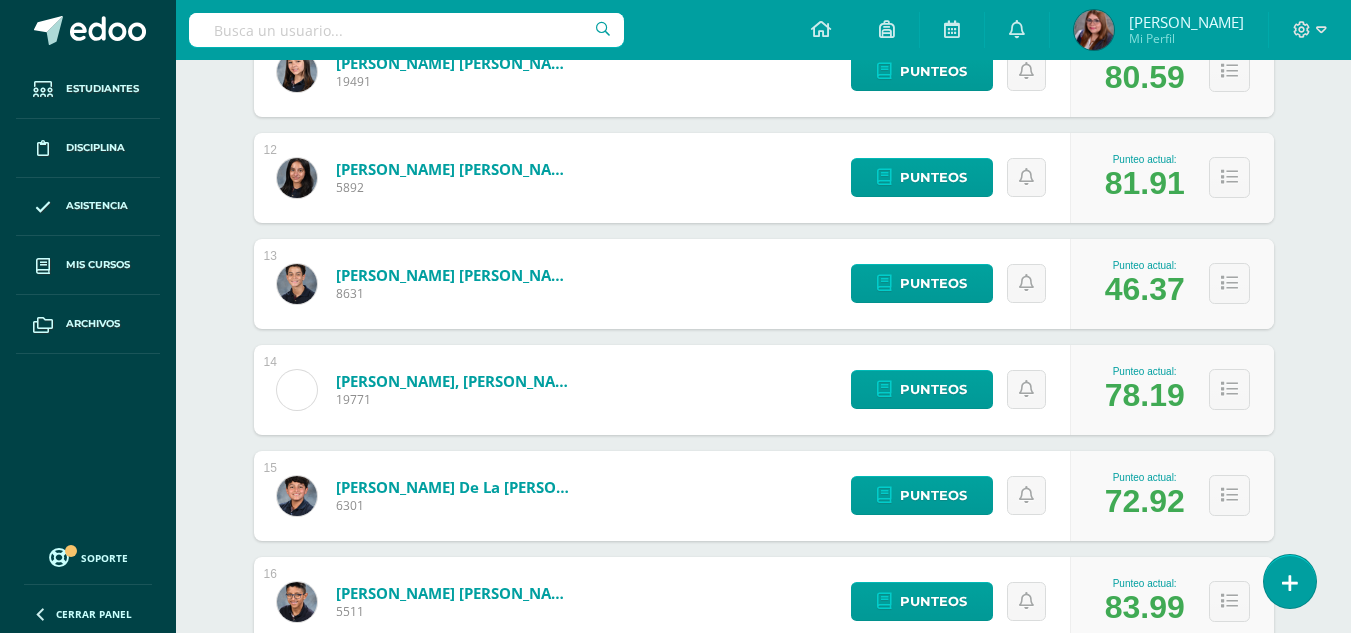 scroll, scrollTop: 1498, scrollLeft: 0, axis: vertical 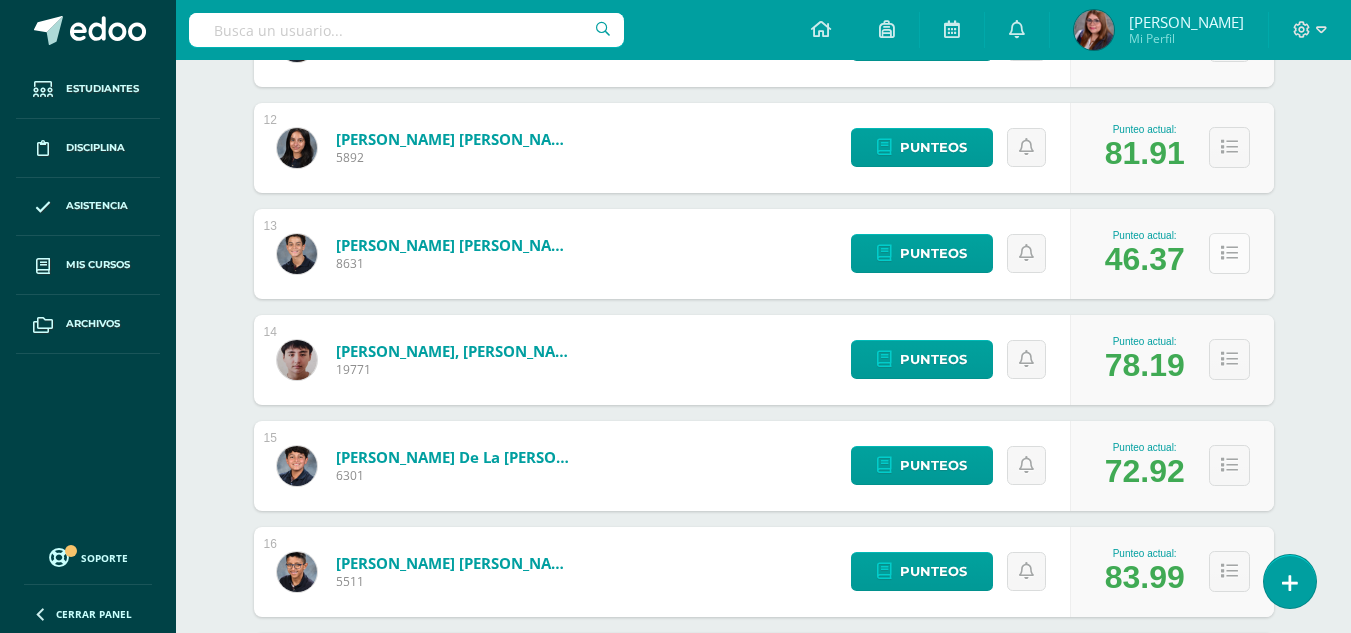 click at bounding box center [1229, 253] 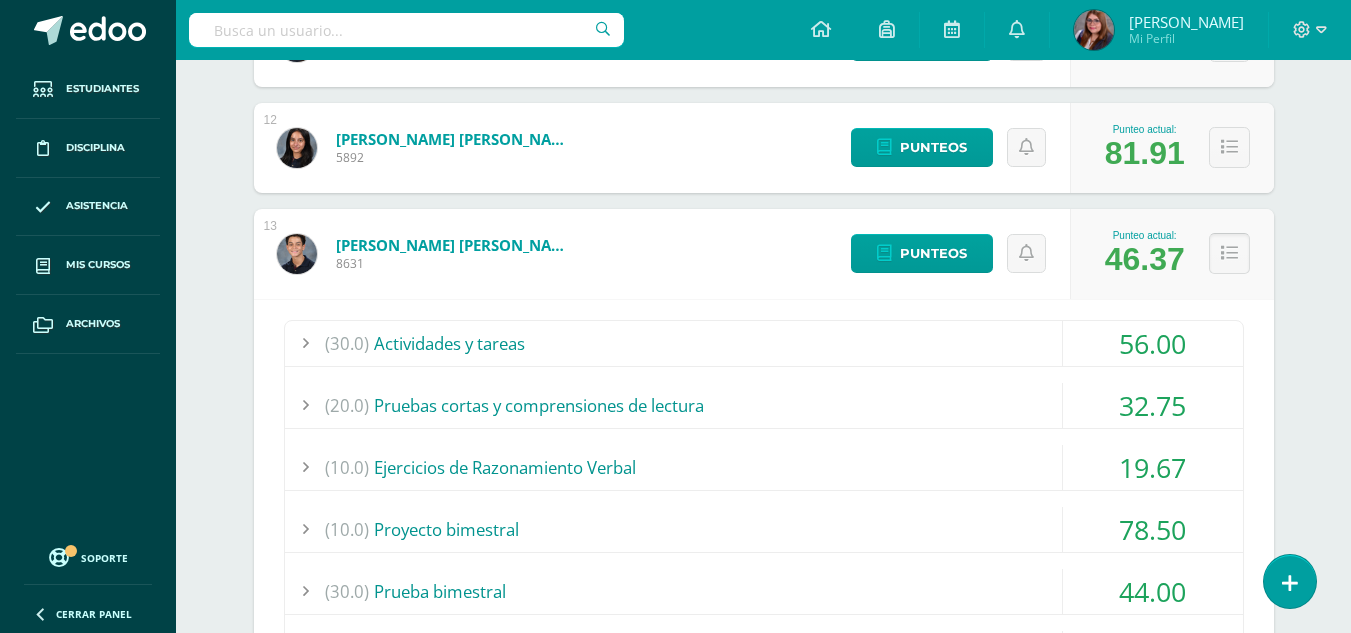 click at bounding box center (1229, 253) 